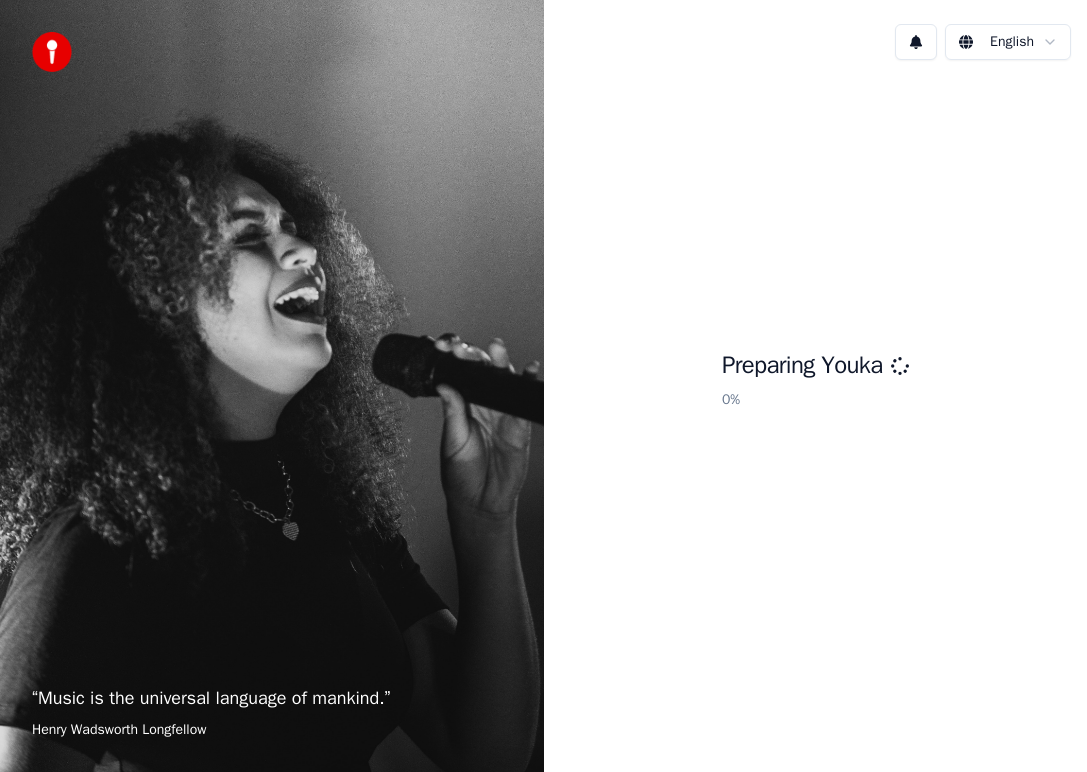 scroll, scrollTop: 0, scrollLeft: 0, axis: both 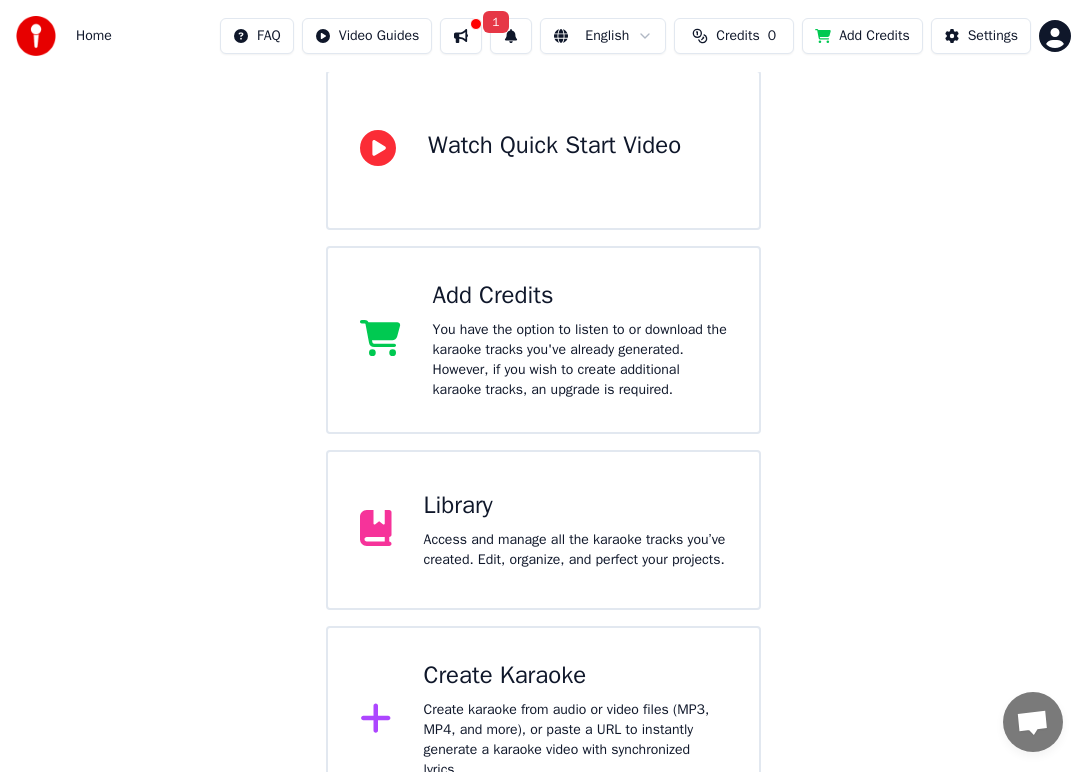 click on "Access and manage all the karaoke tracks you’ve created. Edit, organize, and perfect your projects." at bounding box center [575, 550] 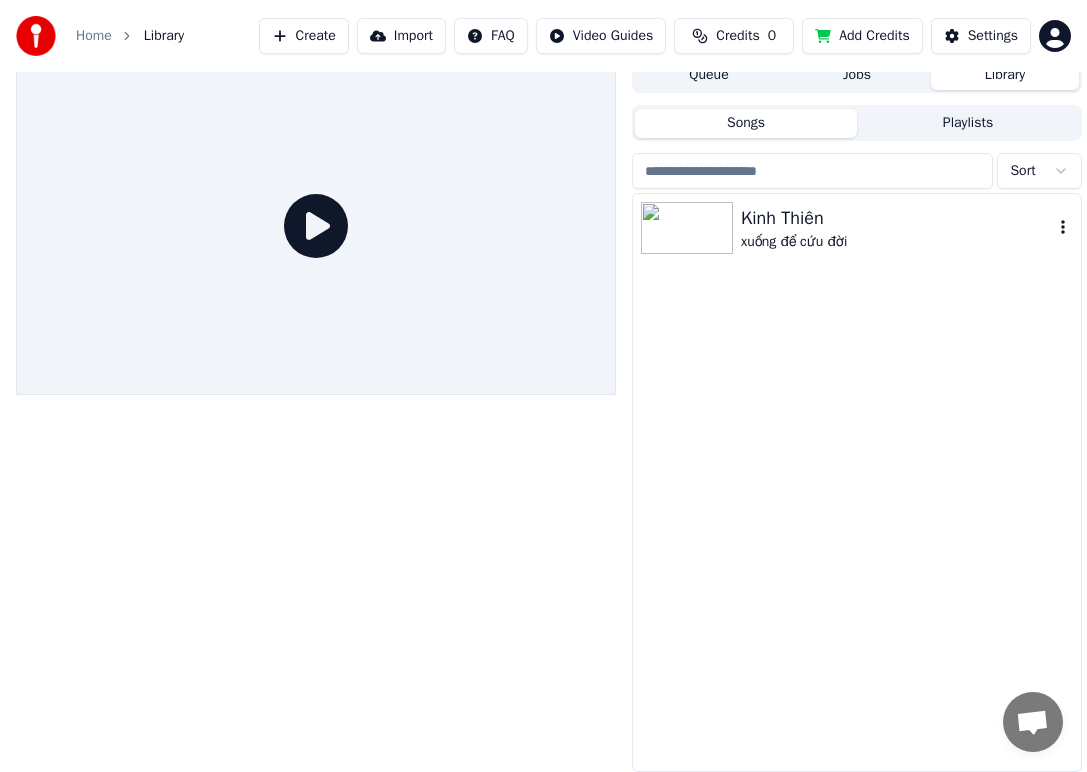 click on "Kinh Thiên" at bounding box center (897, 218) 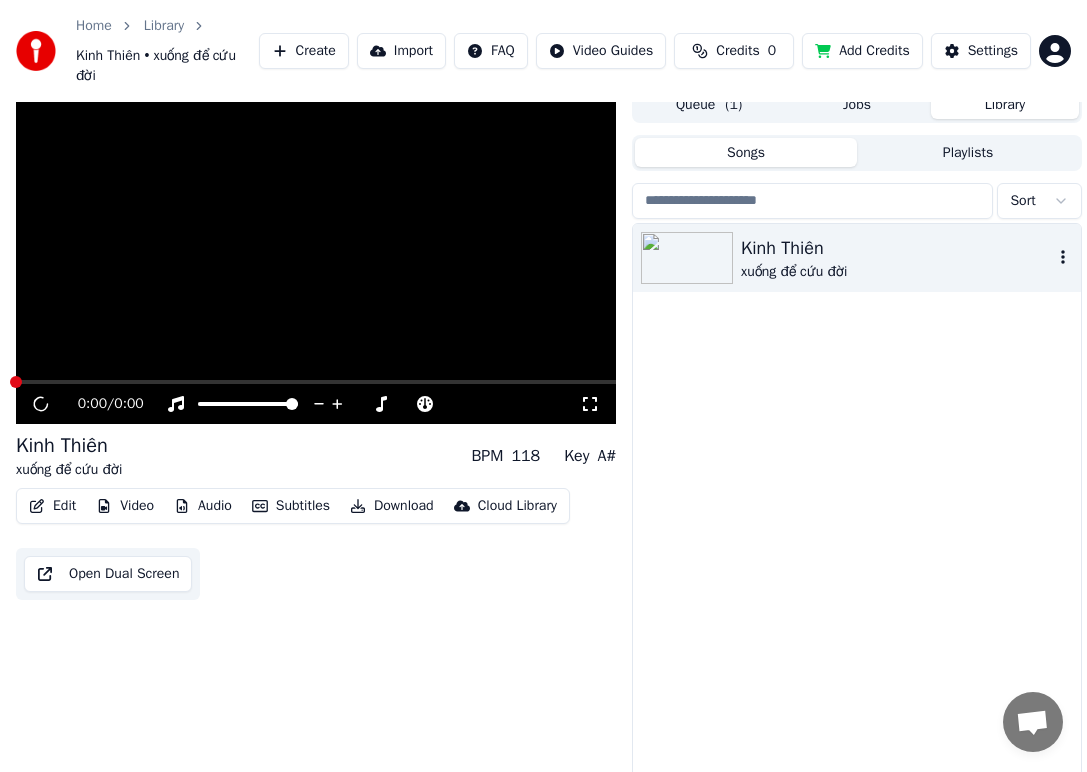 scroll, scrollTop: 45, scrollLeft: 0, axis: vertical 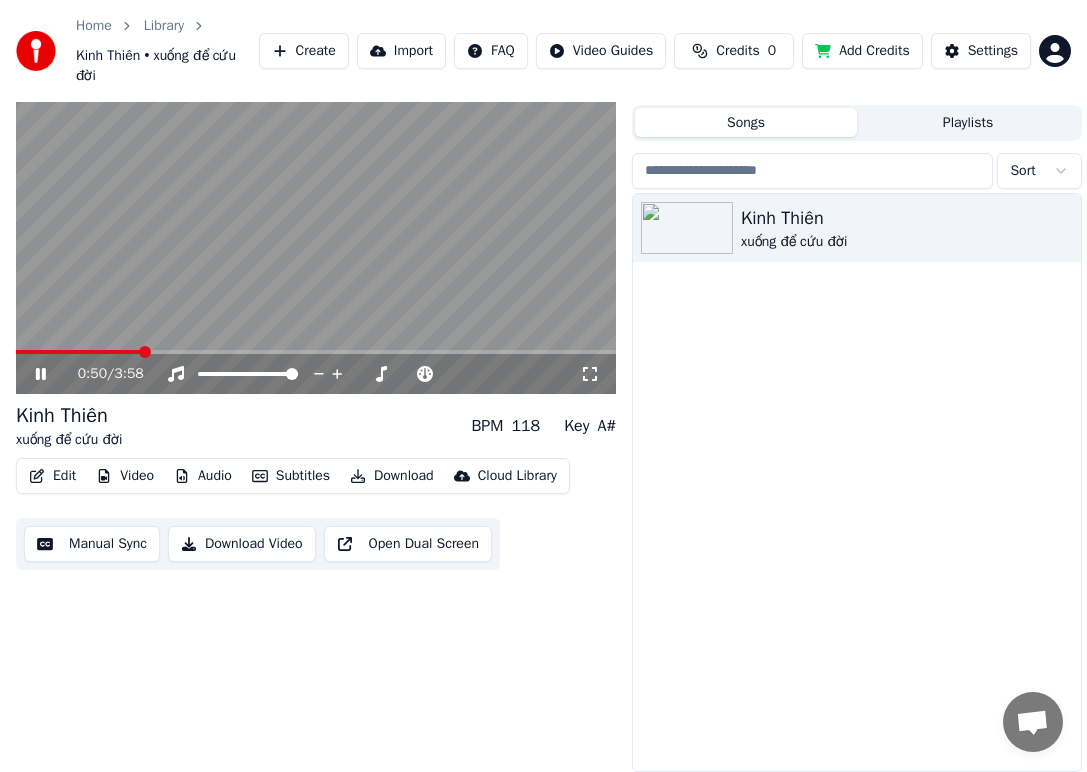 click at bounding box center (316, 352) 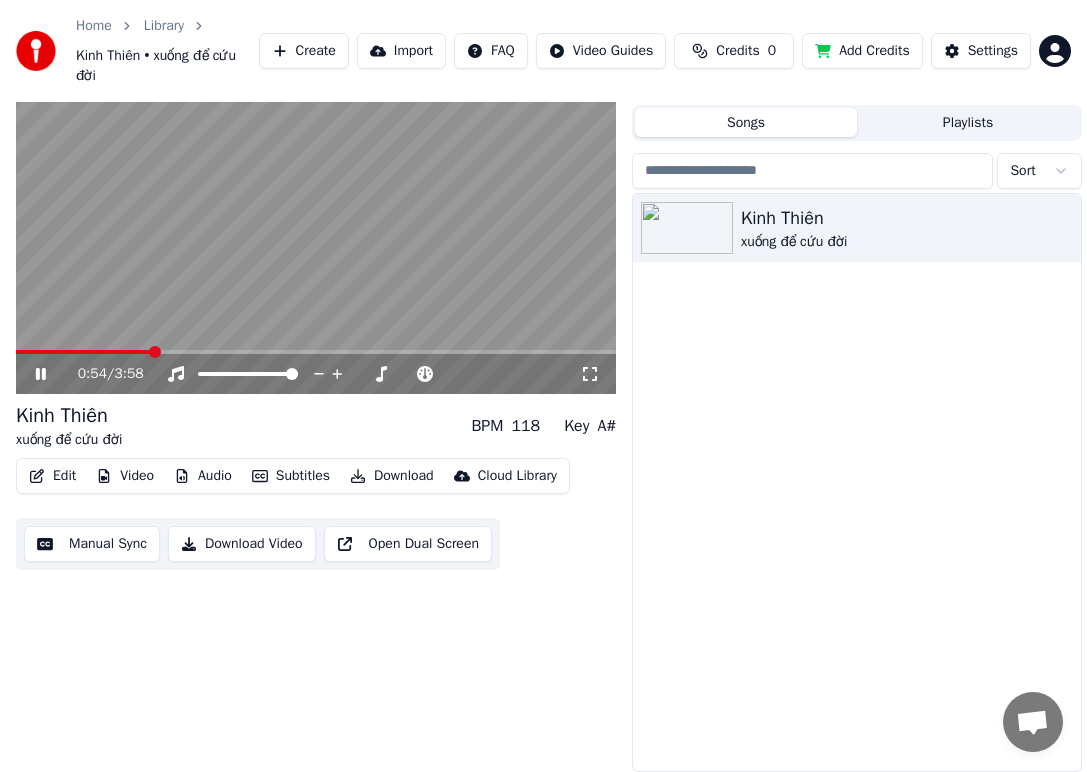 click on "Kinh Thiên xuống để cứu đời BPM 118 Key A#" at bounding box center [316, 426] 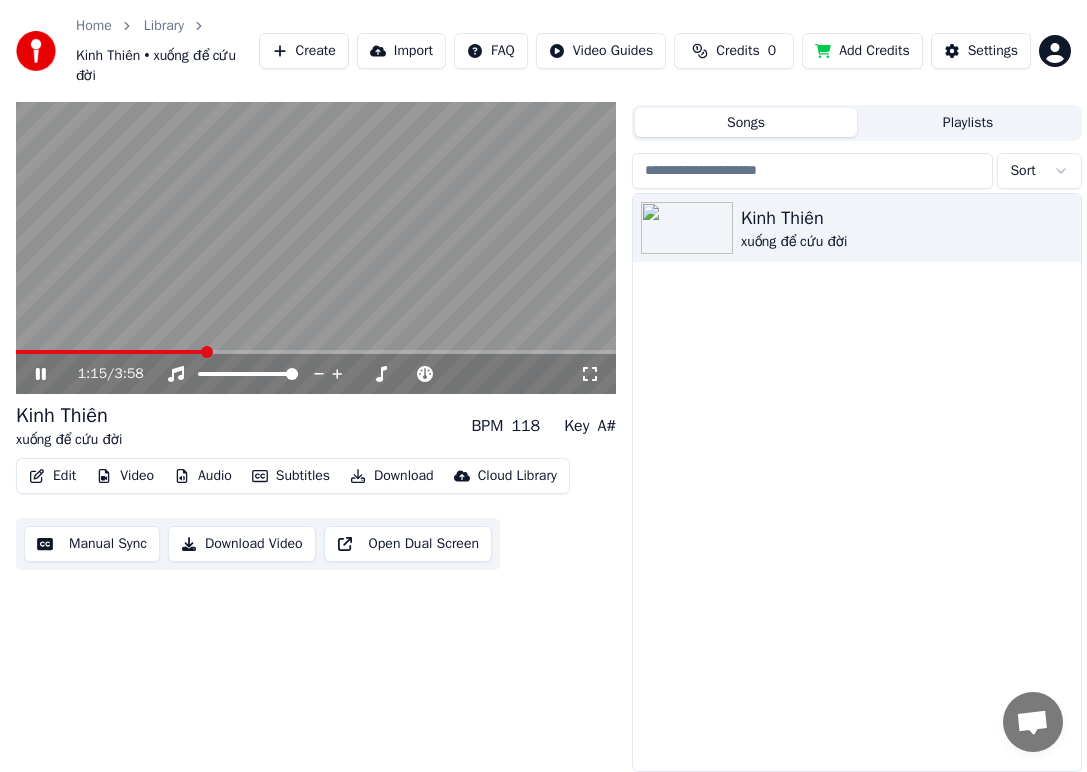click 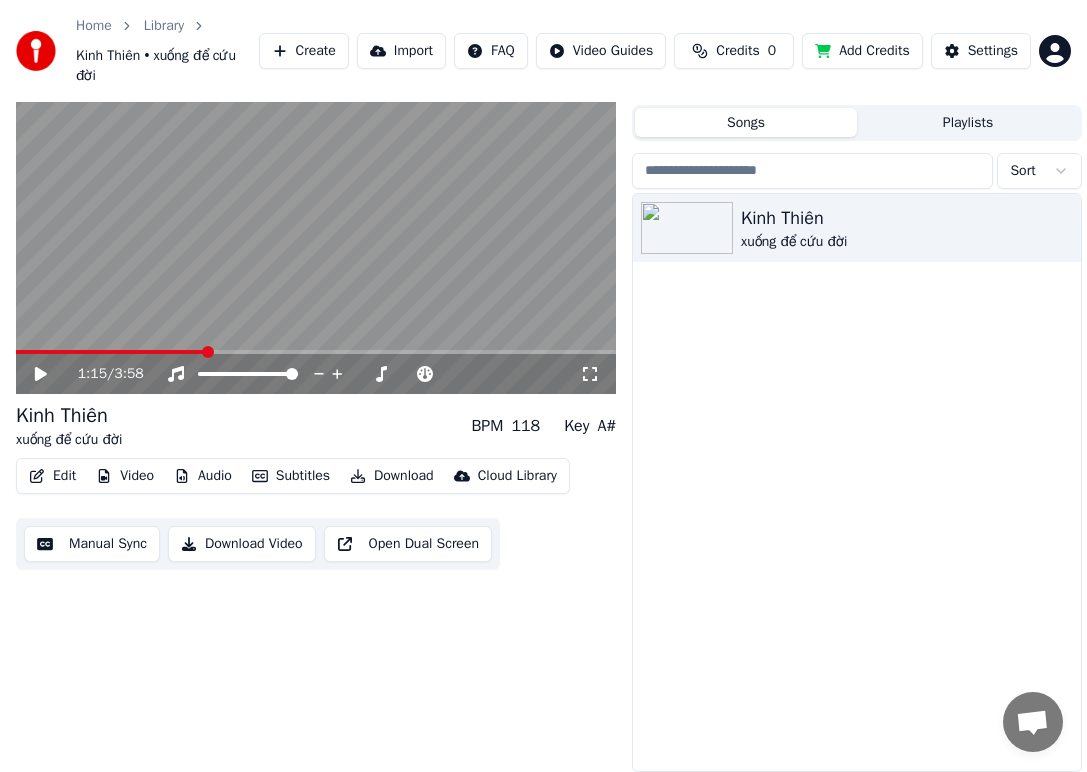 click on "Audio" at bounding box center [203, 476] 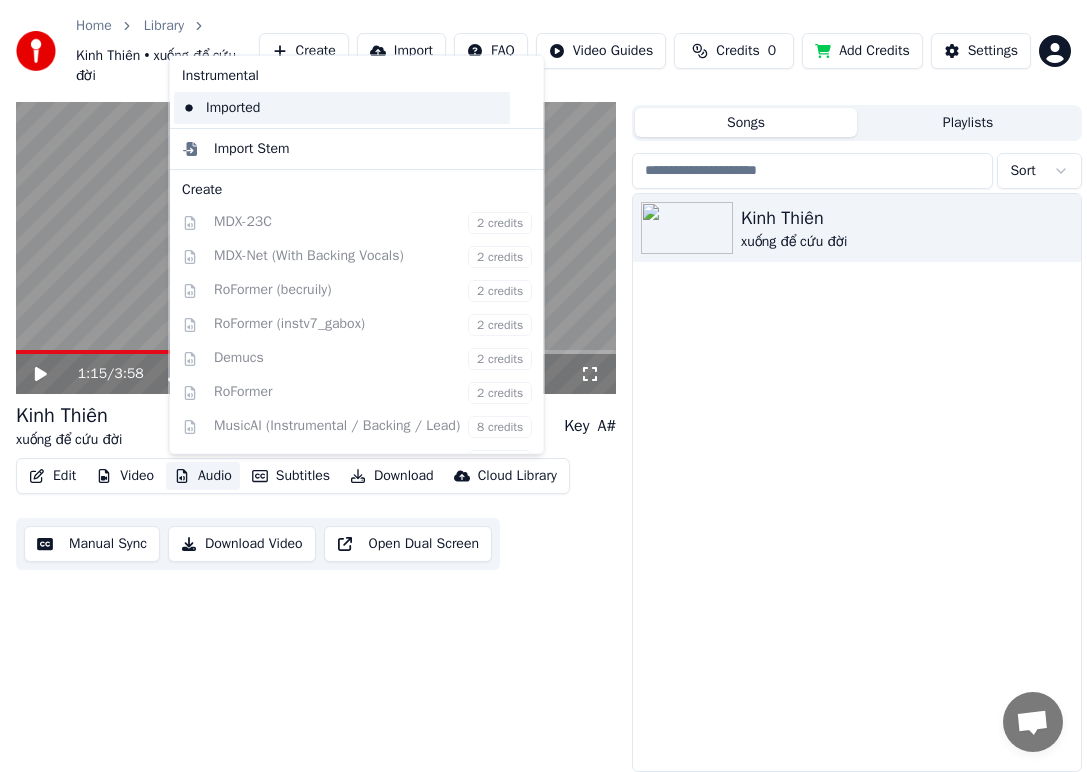 click on "Imported" at bounding box center (342, 107) 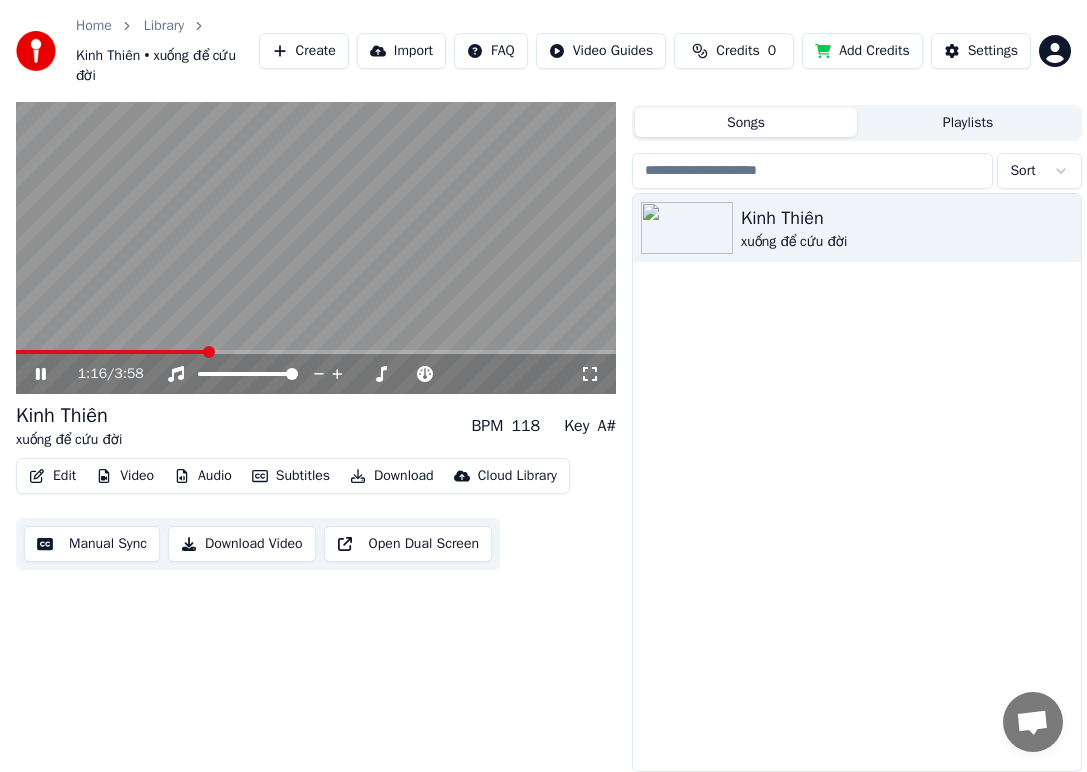 click on "Audio" at bounding box center [203, 476] 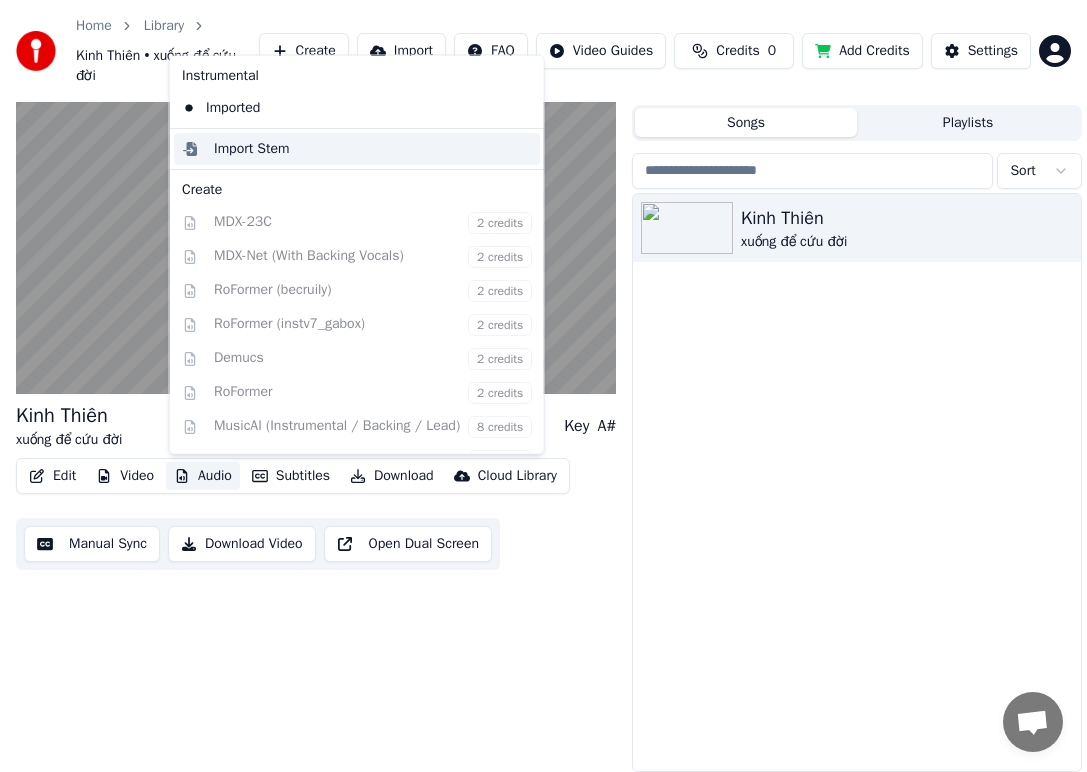 click on "Import Stem" at bounding box center [373, 148] 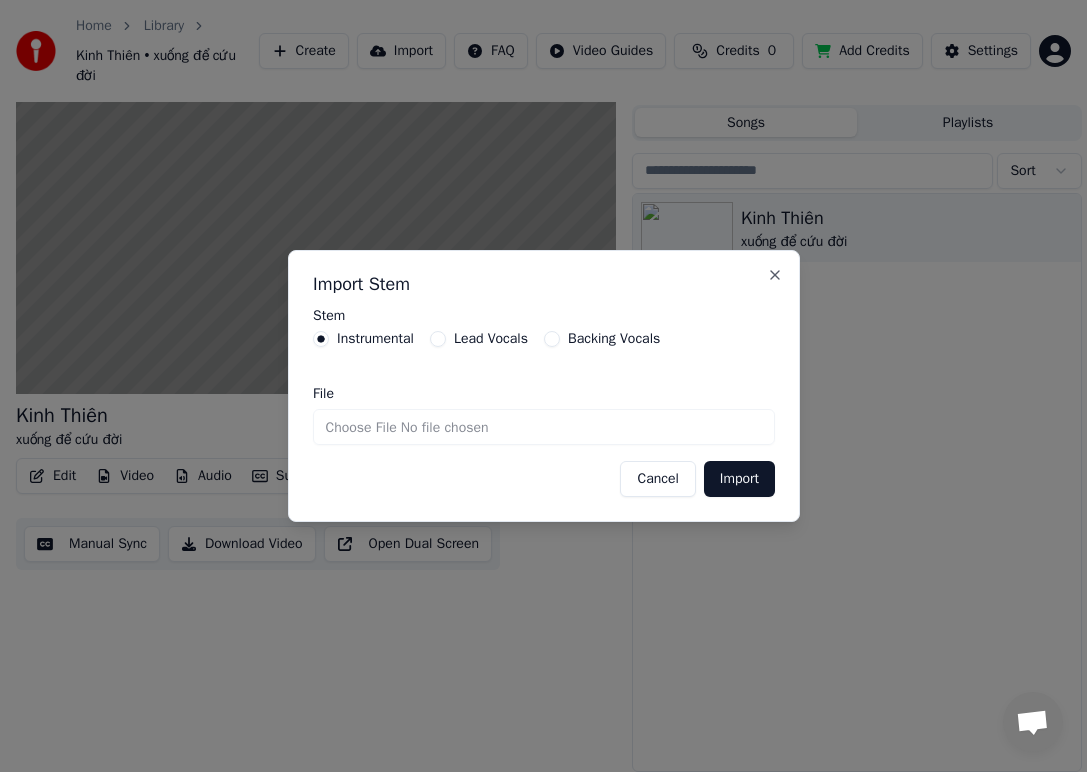 click on "File" at bounding box center (544, 427) 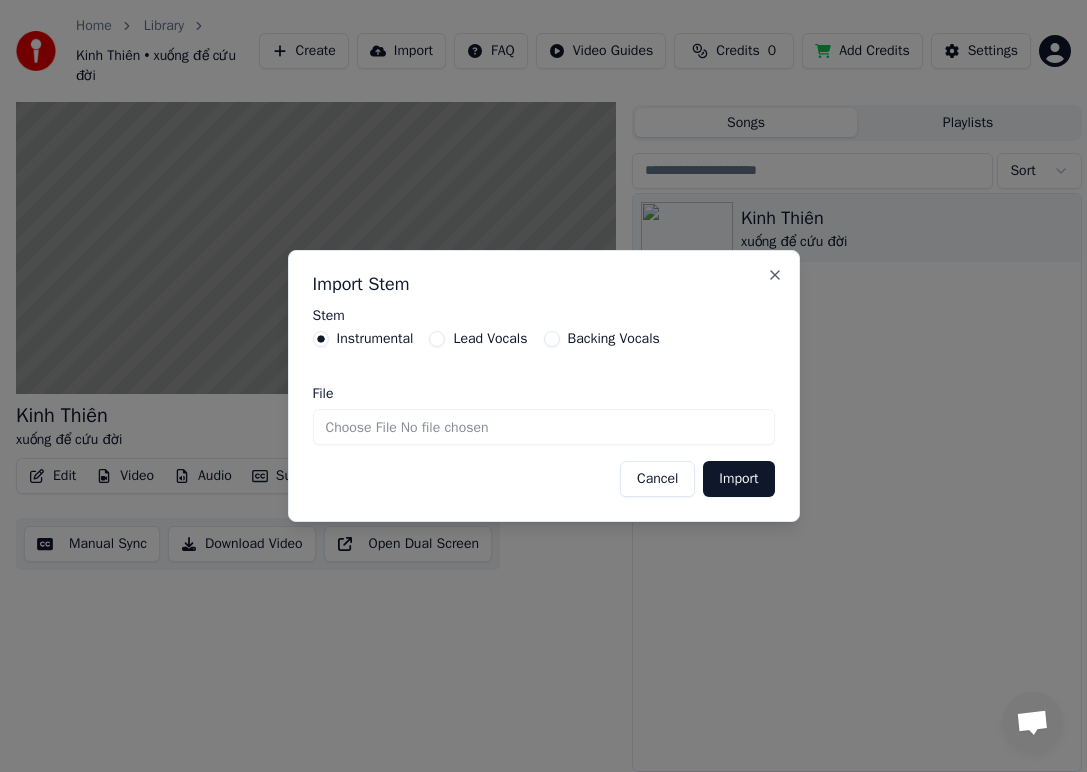type on "**********" 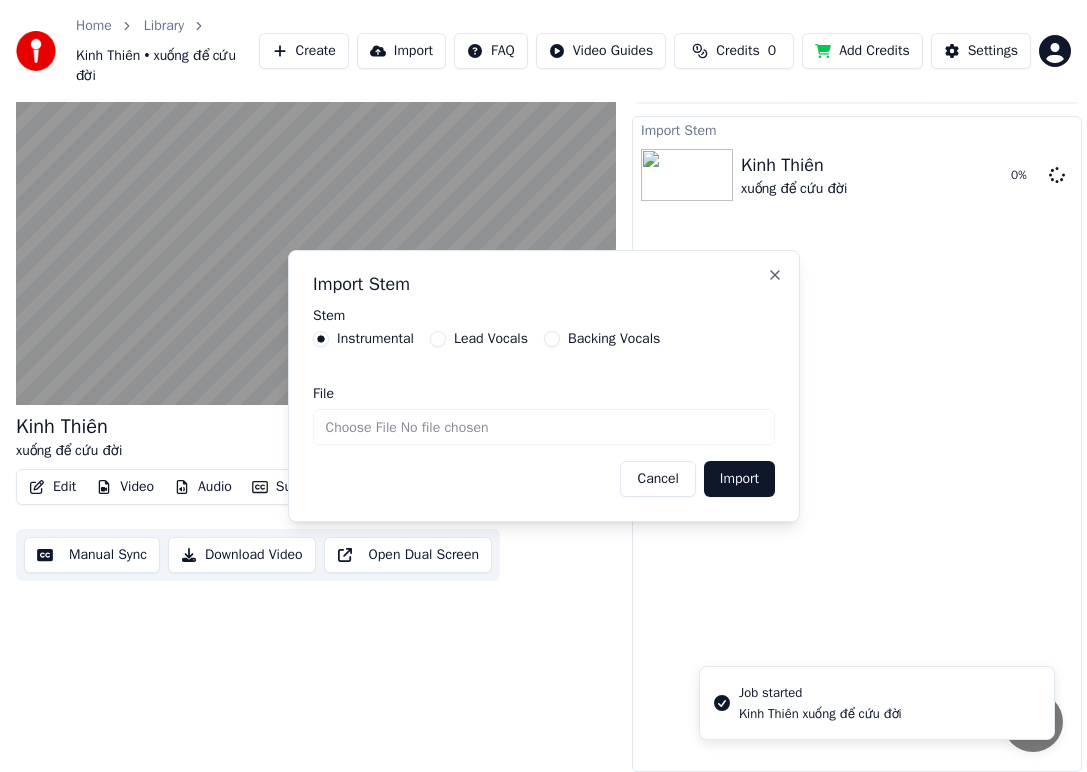 scroll, scrollTop: 34, scrollLeft: 0, axis: vertical 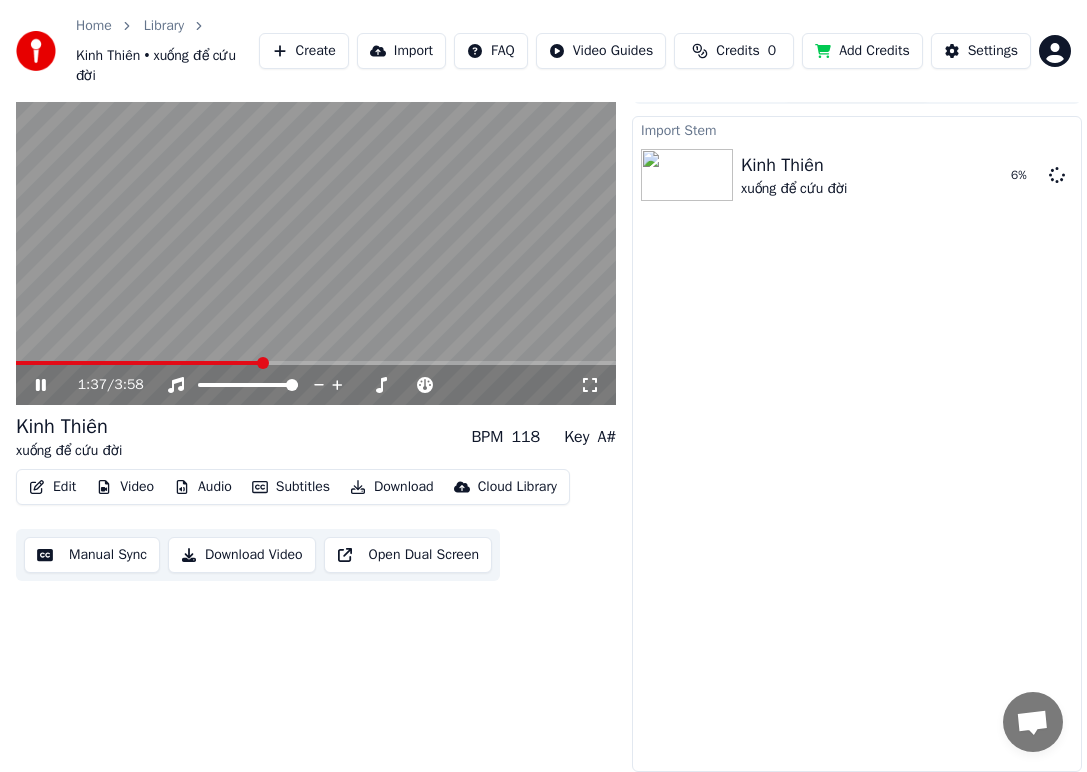 click 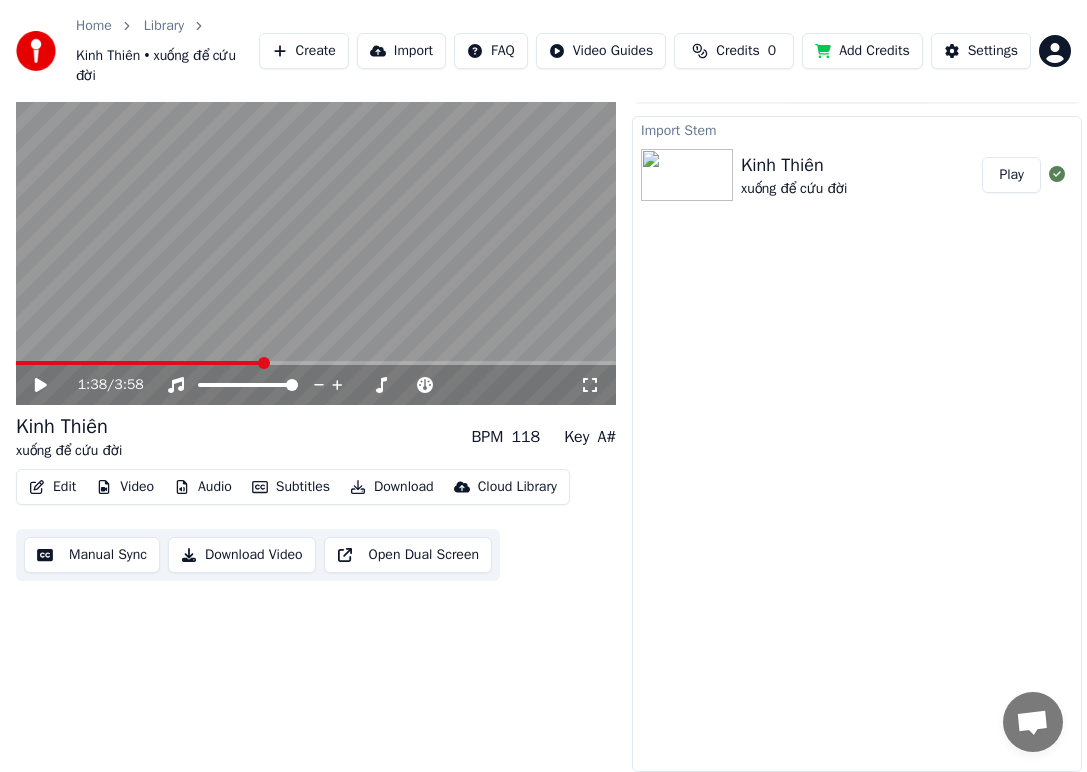 click on "Play" at bounding box center (1011, 175) 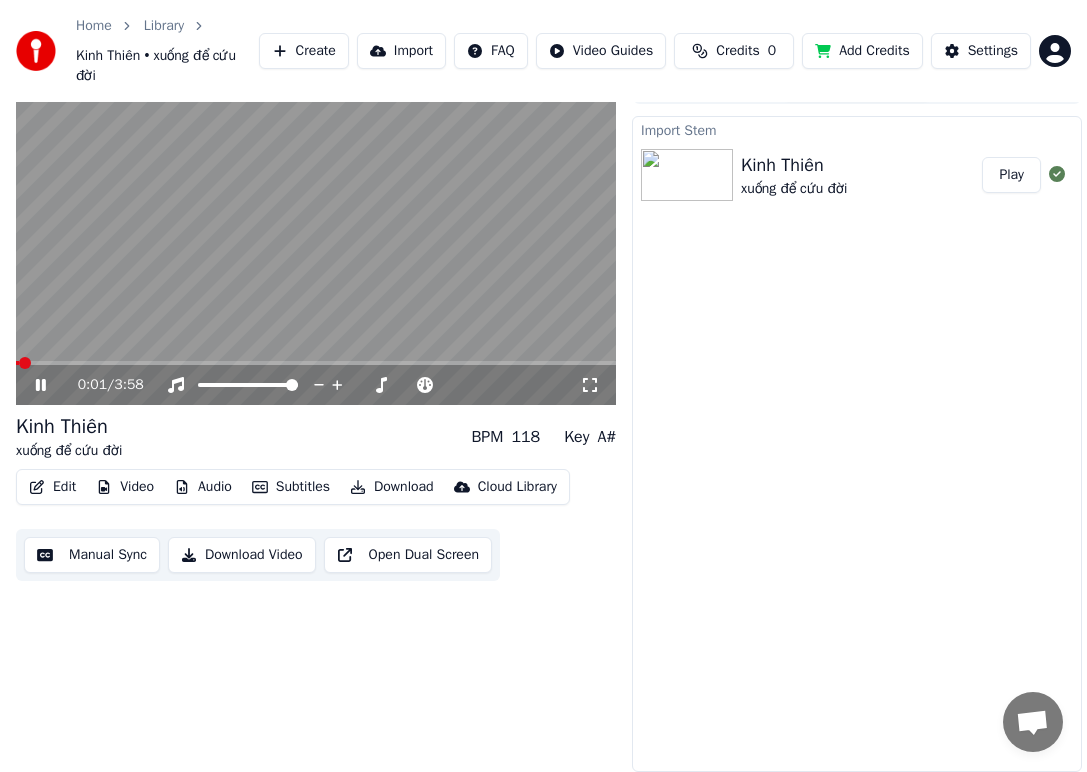 click 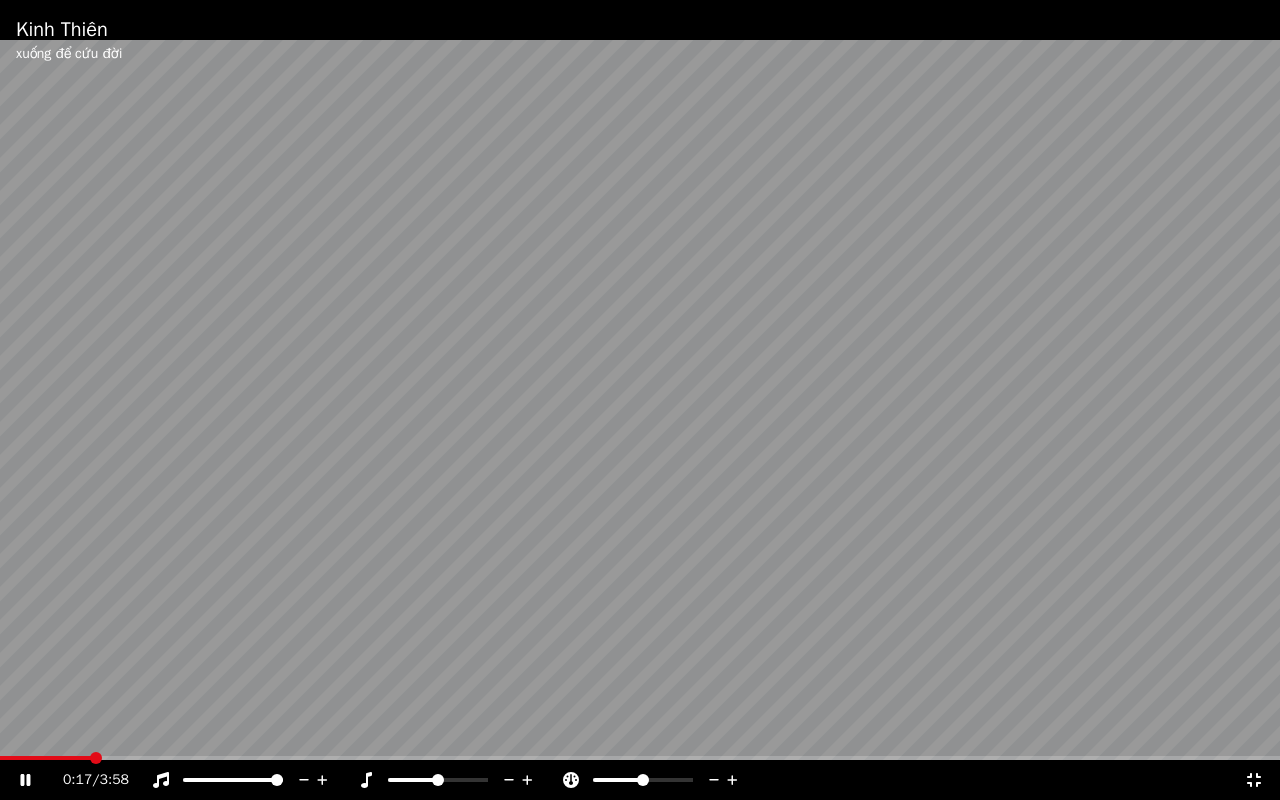 click 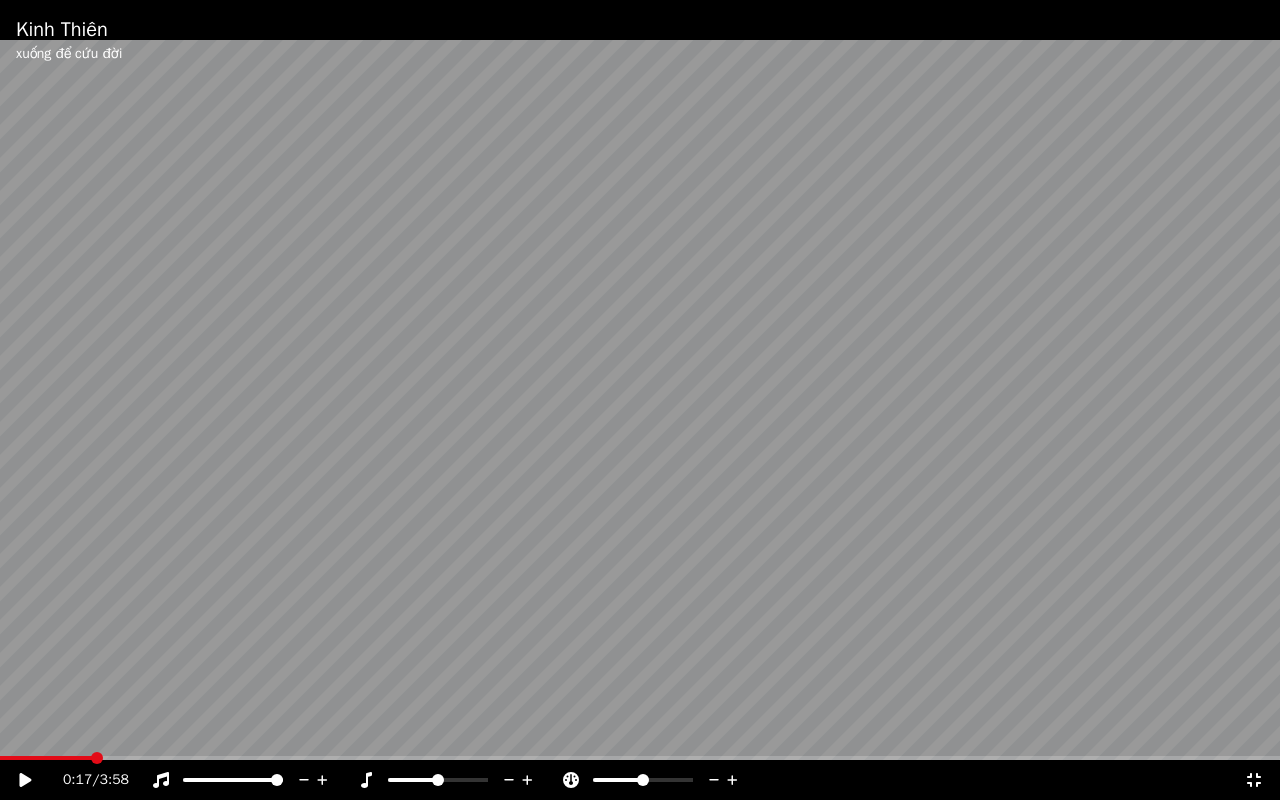 click 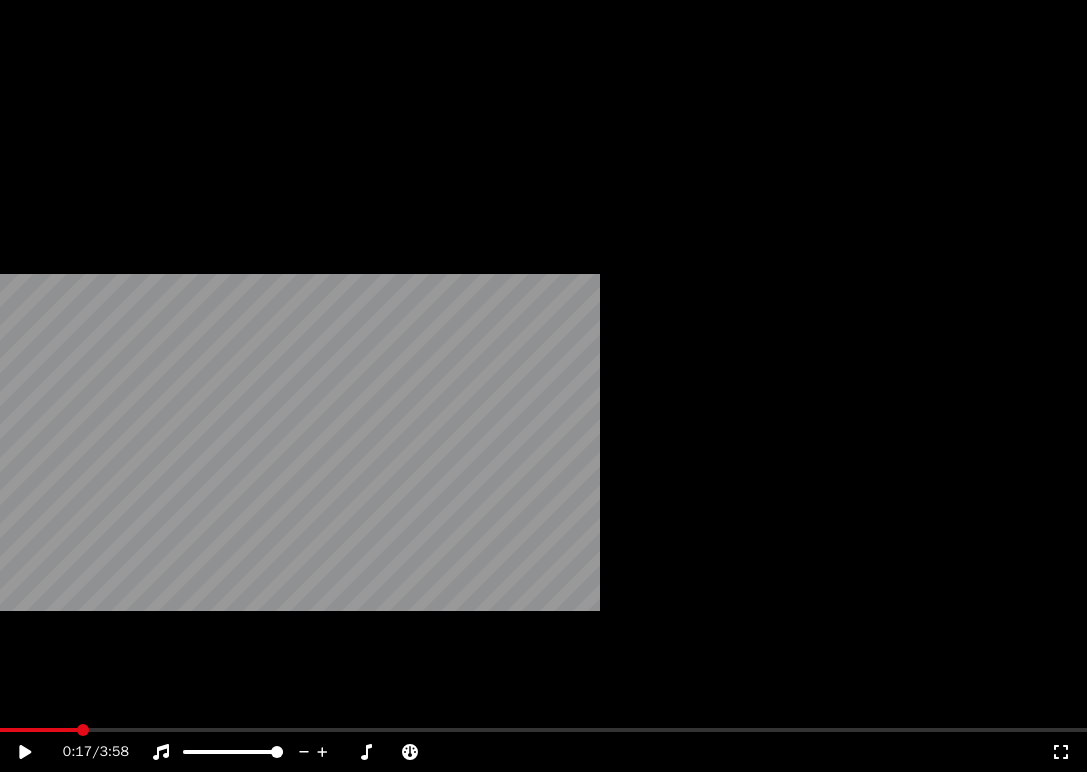 click 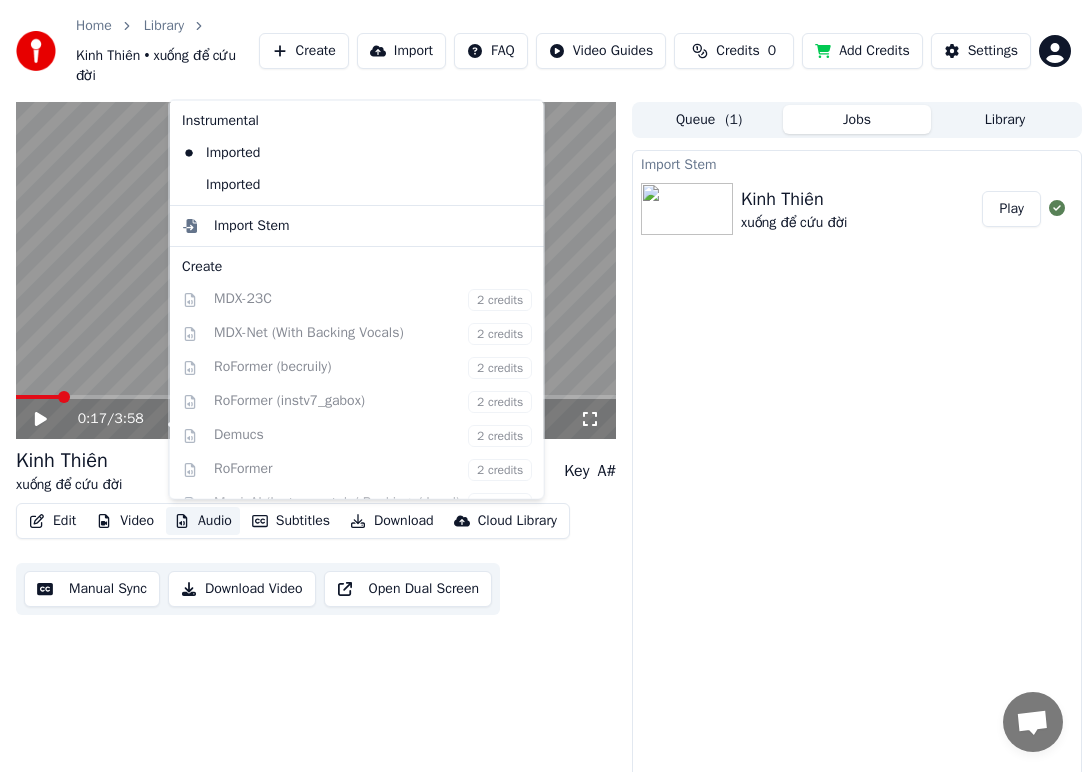 click 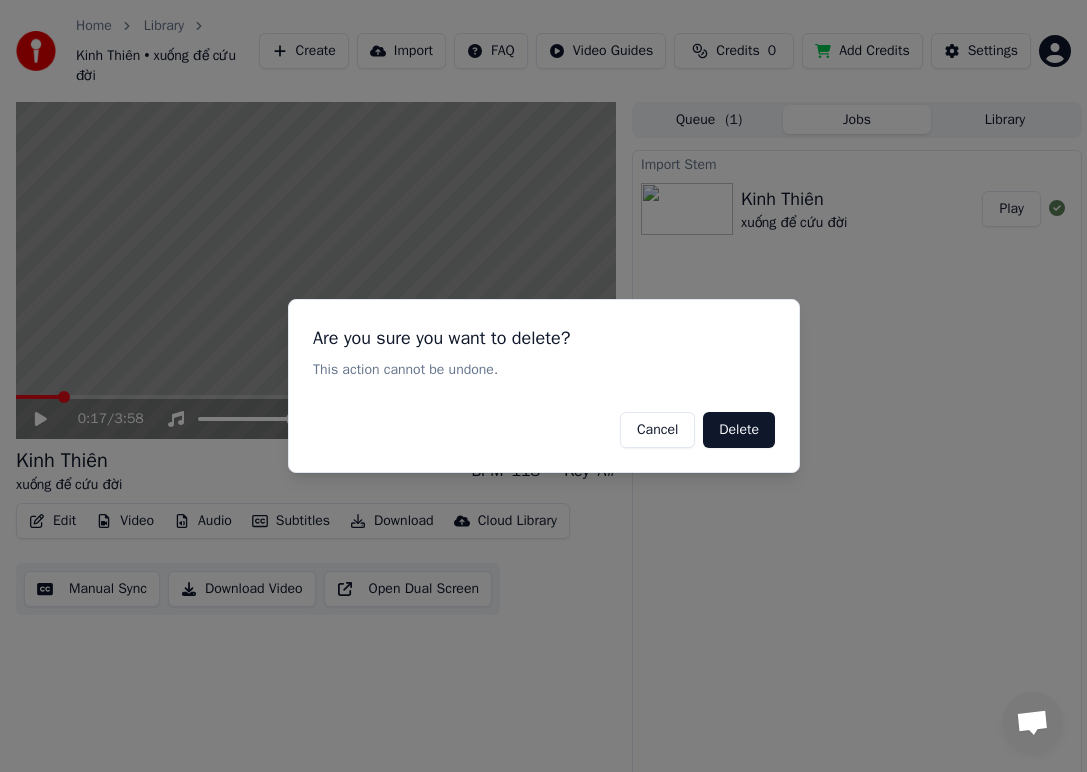 click on "Delete" at bounding box center (739, 430) 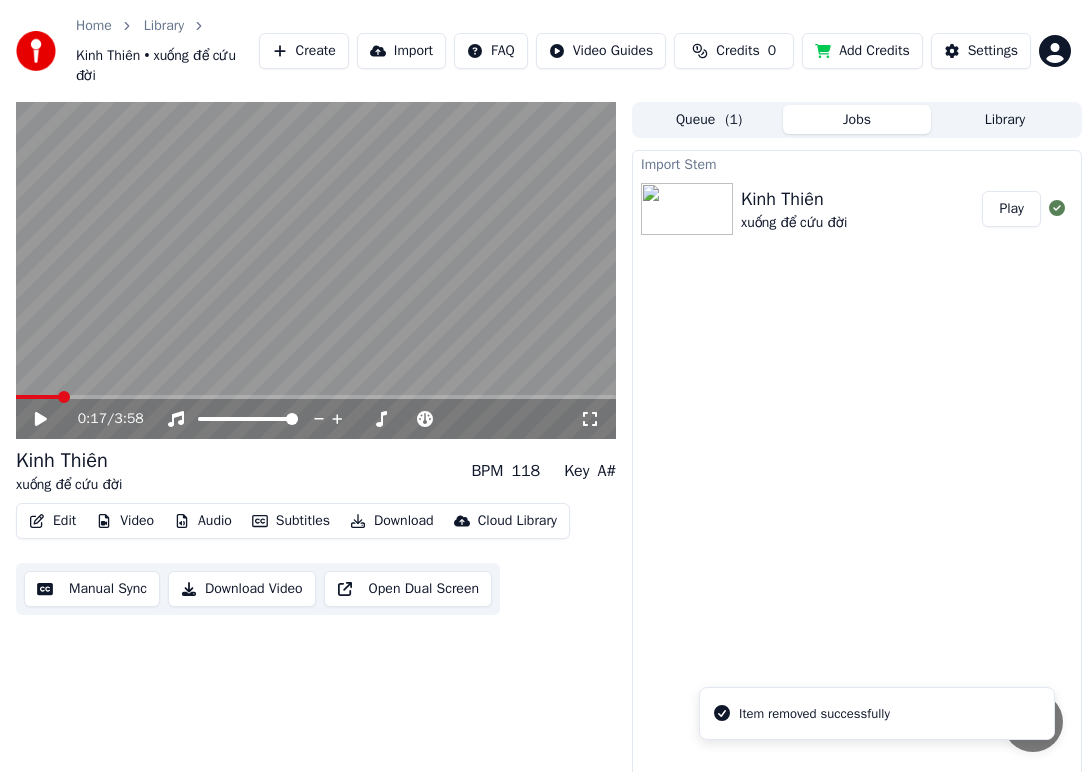 click on "Audio" at bounding box center [203, 521] 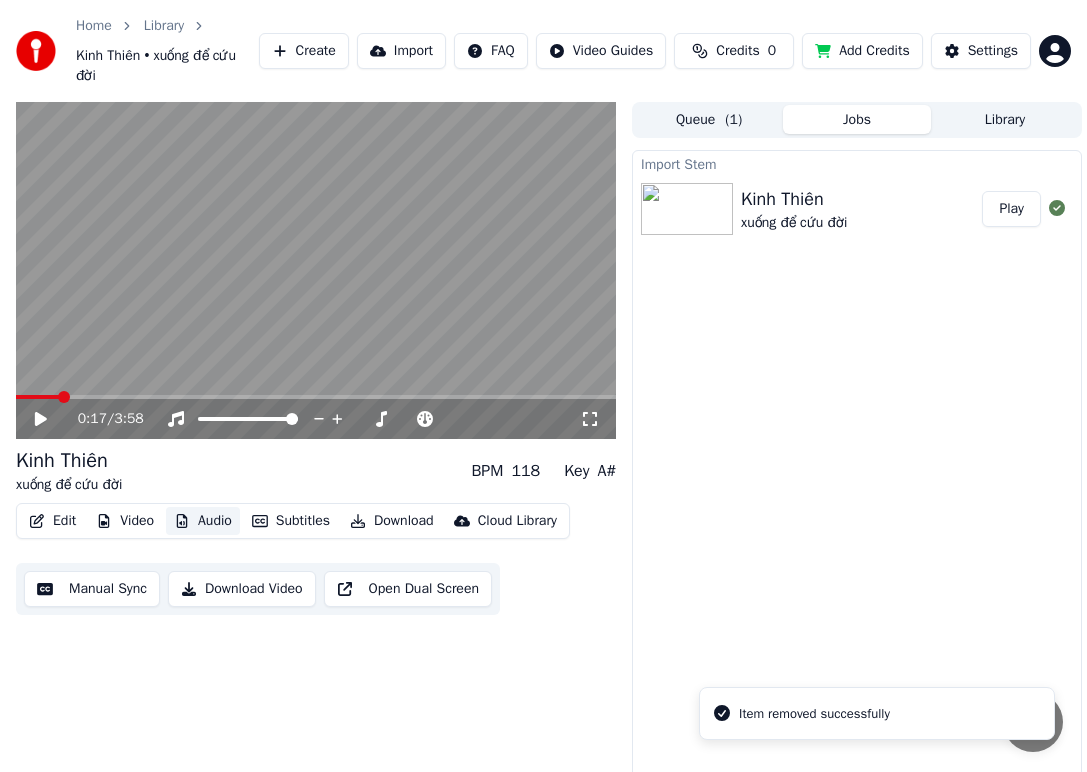 click on "Audio" at bounding box center [203, 521] 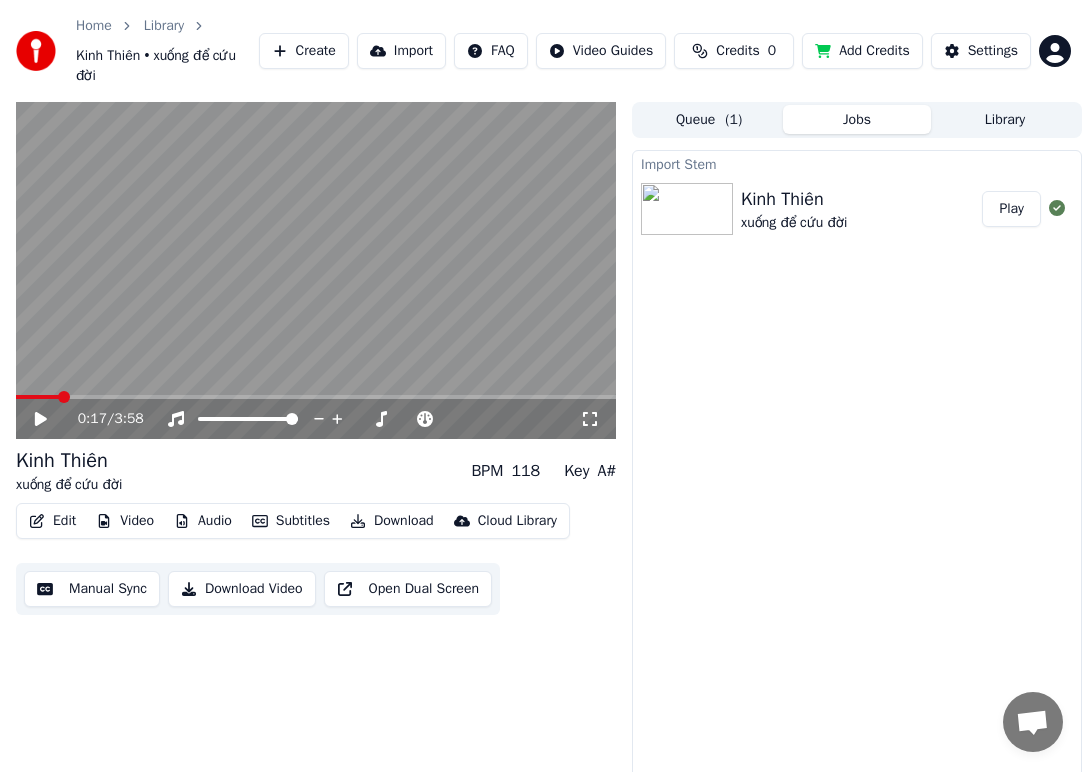 click on "Audio" at bounding box center (203, 521) 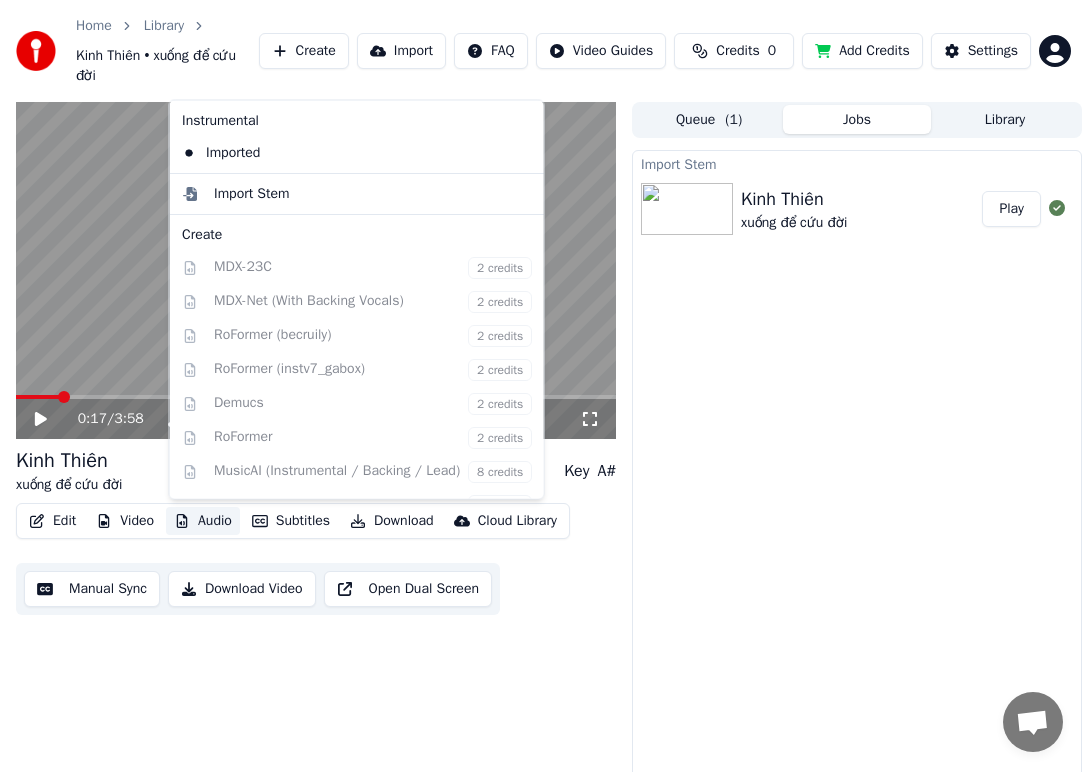 click 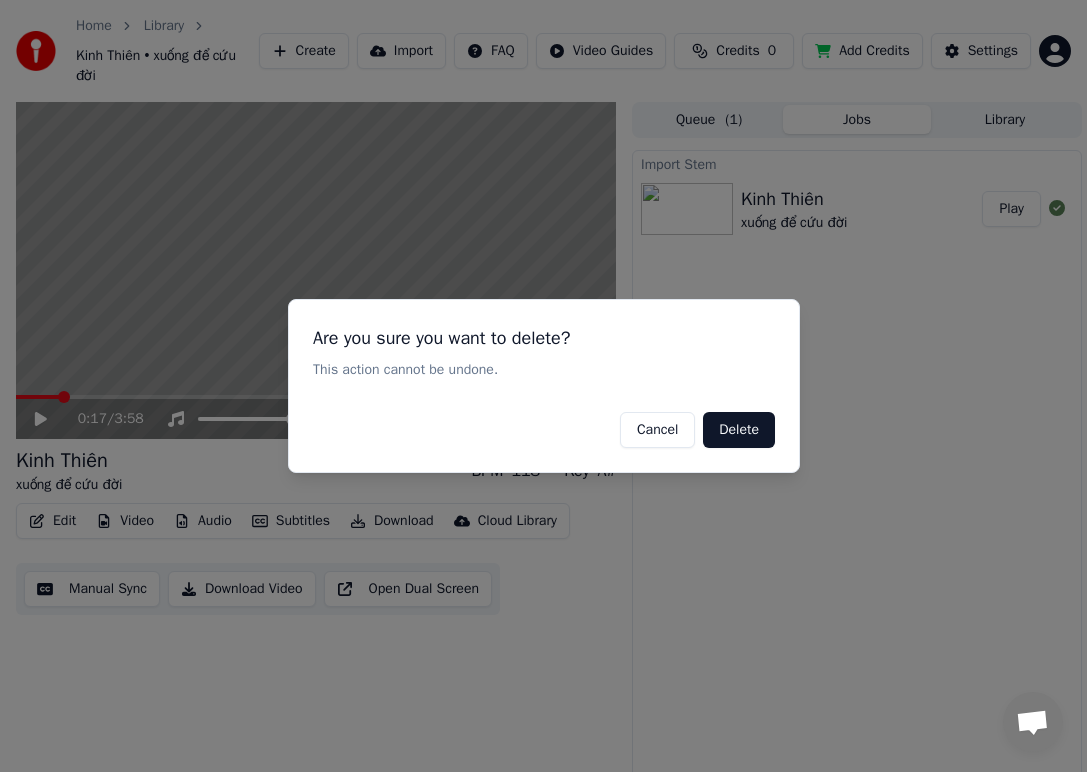 click on "Delete" at bounding box center [739, 430] 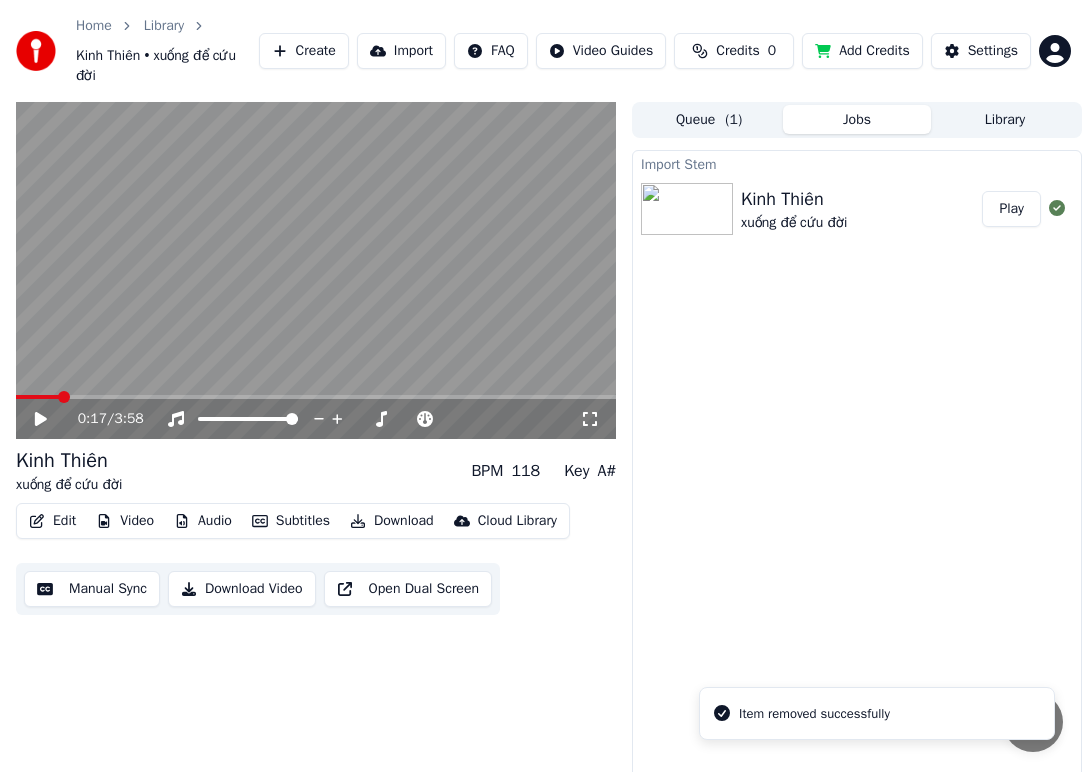 click on "Audio" at bounding box center (203, 521) 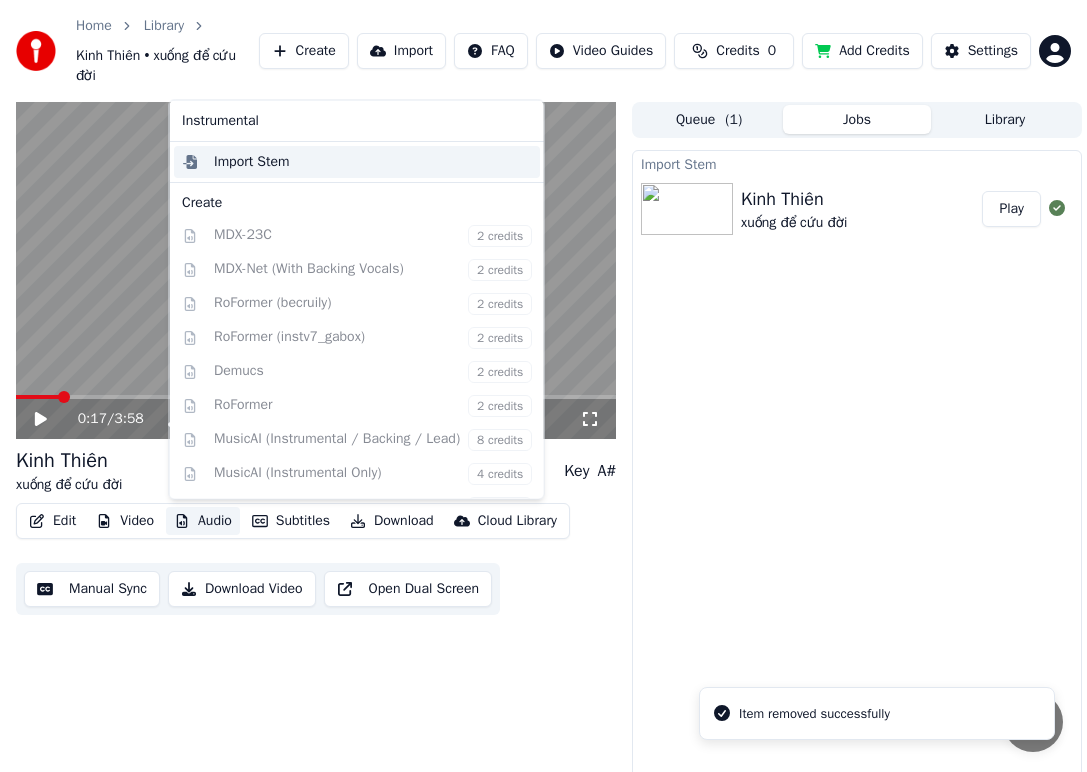 click on "Import Stem" at bounding box center [252, 161] 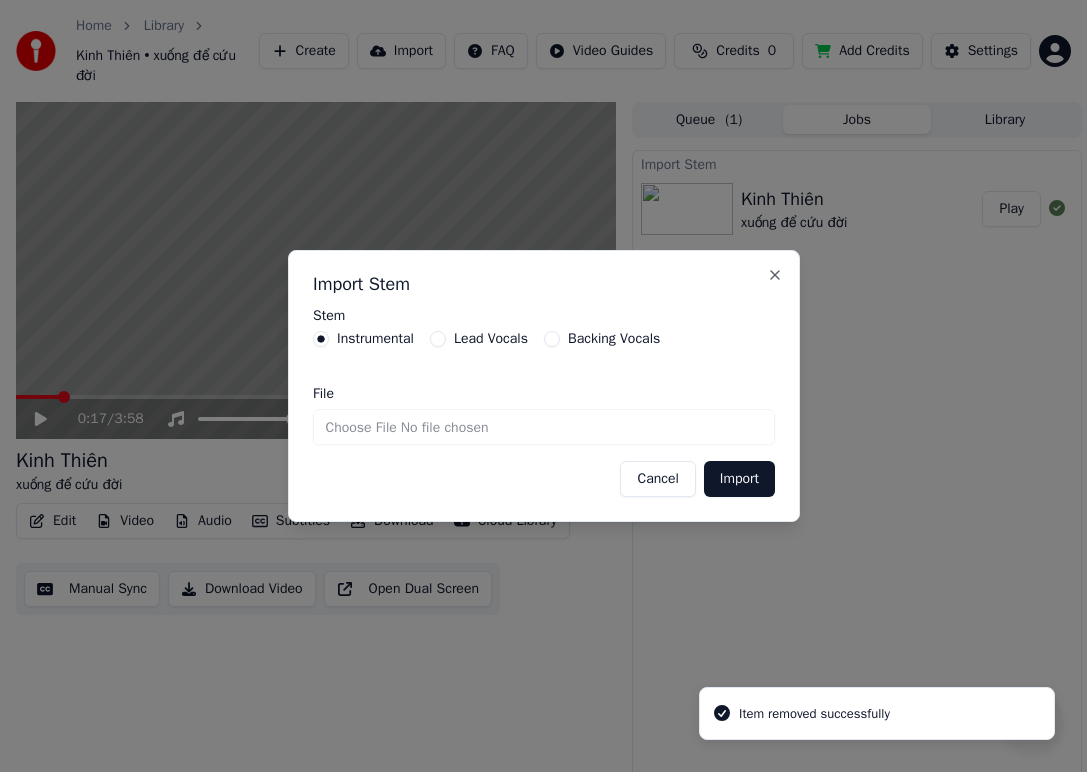 click on "File" at bounding box center [544, 427] 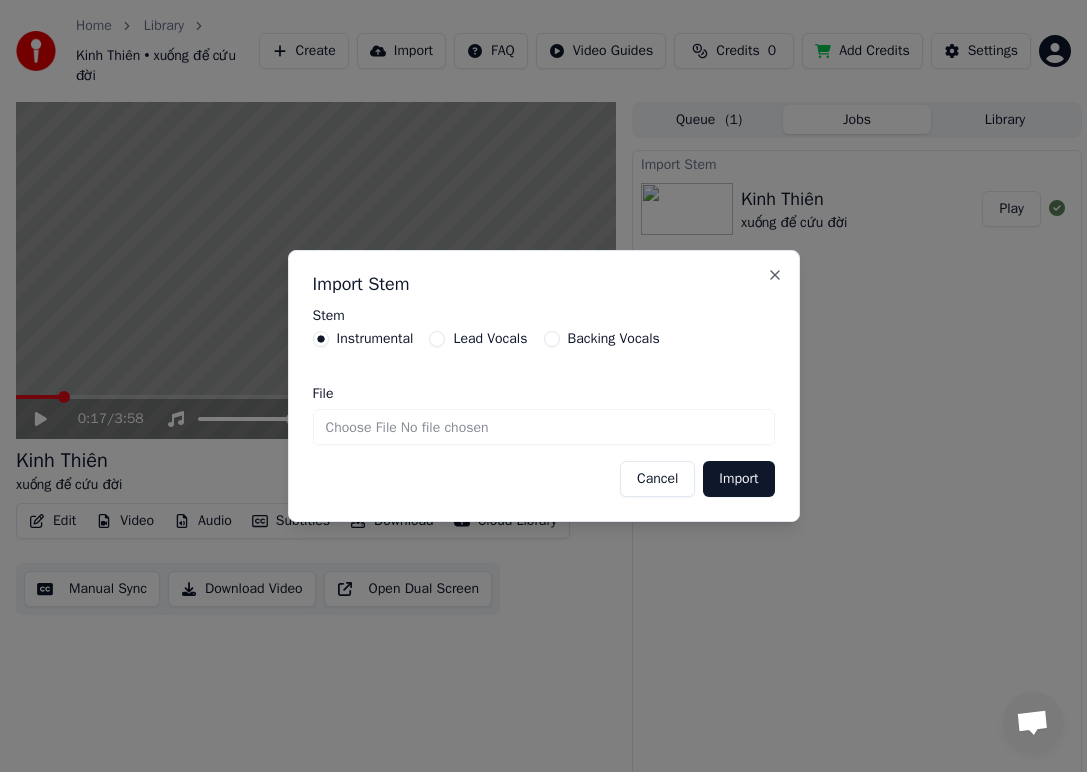 type on "**********" 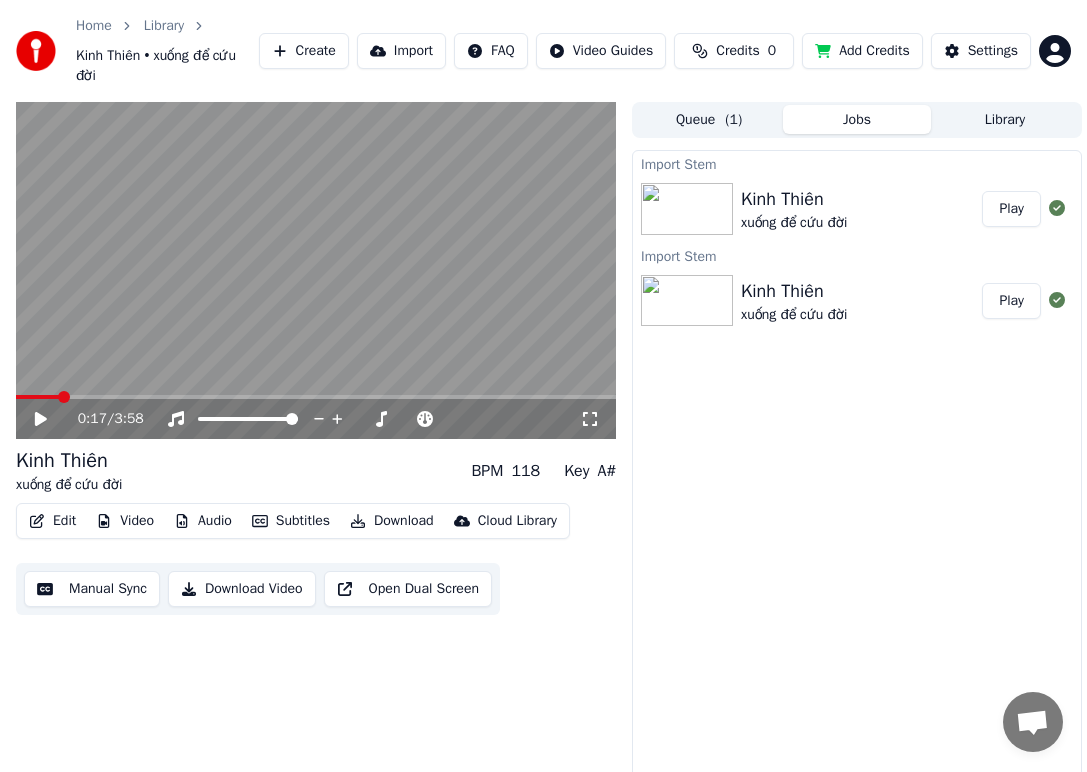 click on "Play" at bounding box center [1011, 209] 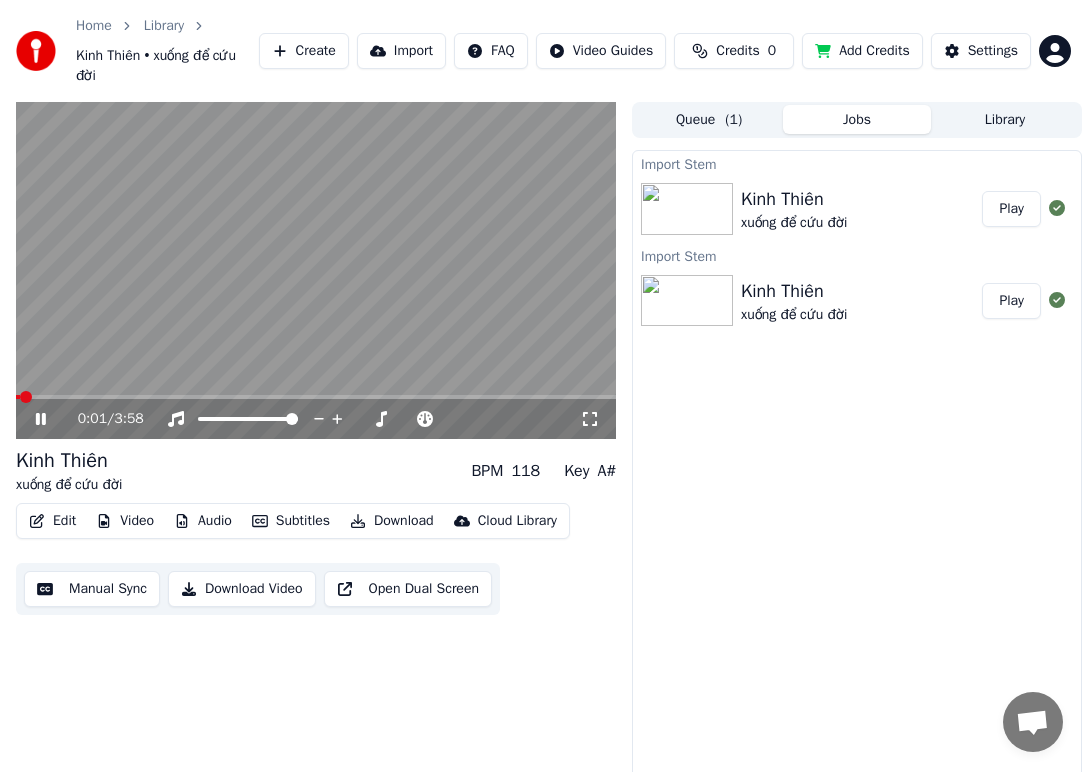 click 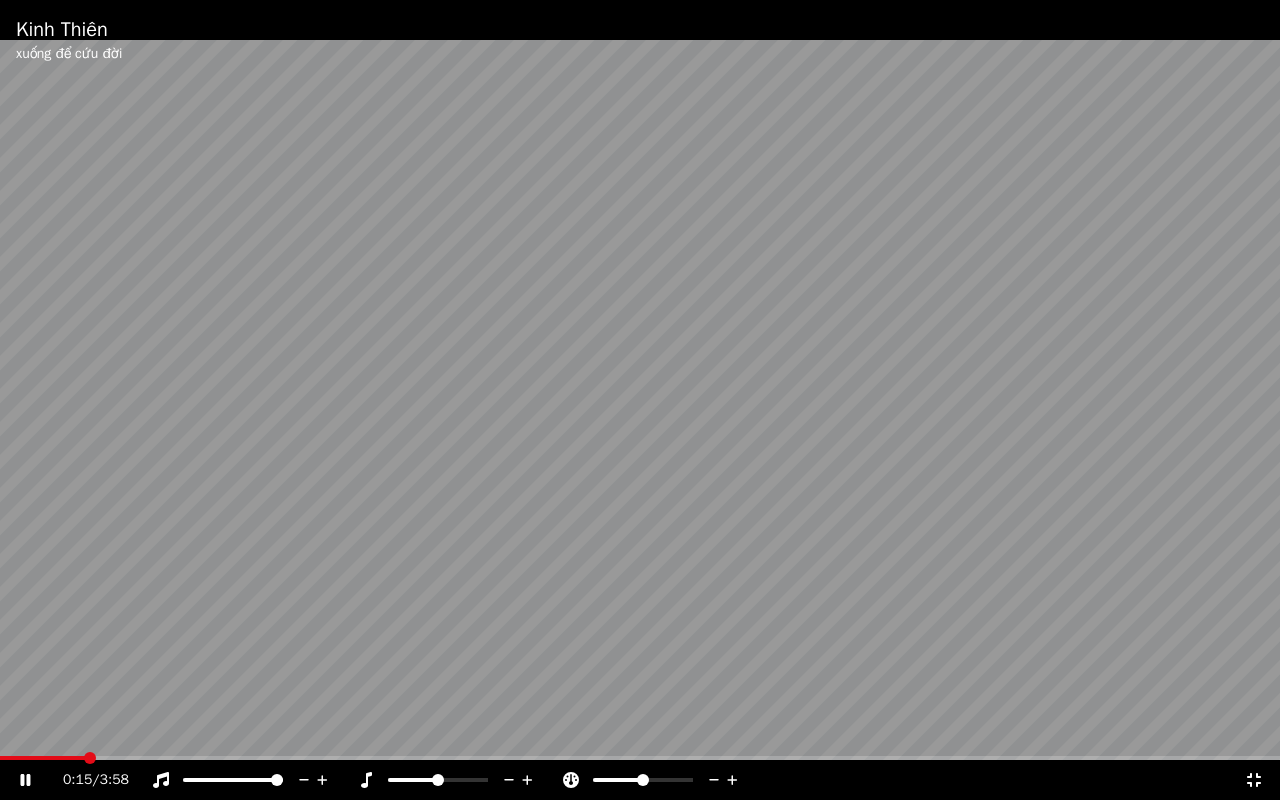 click 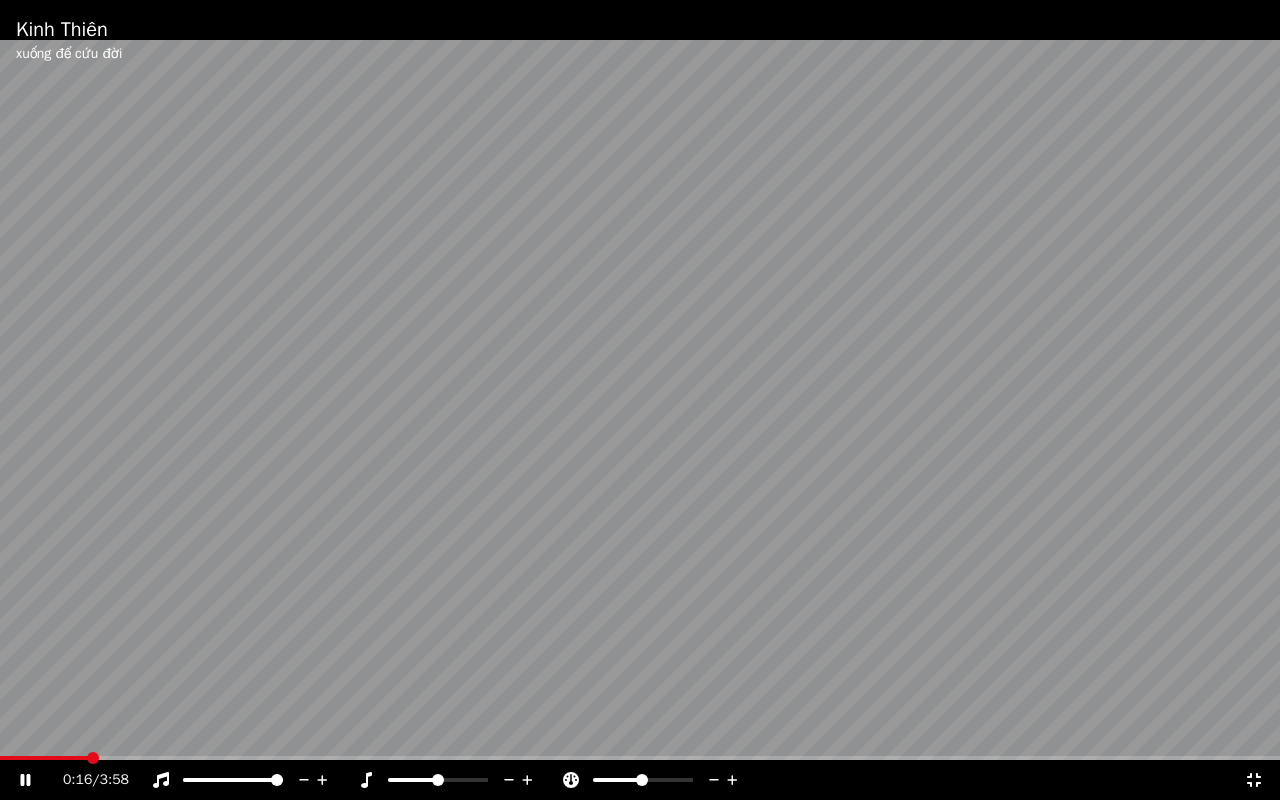 click 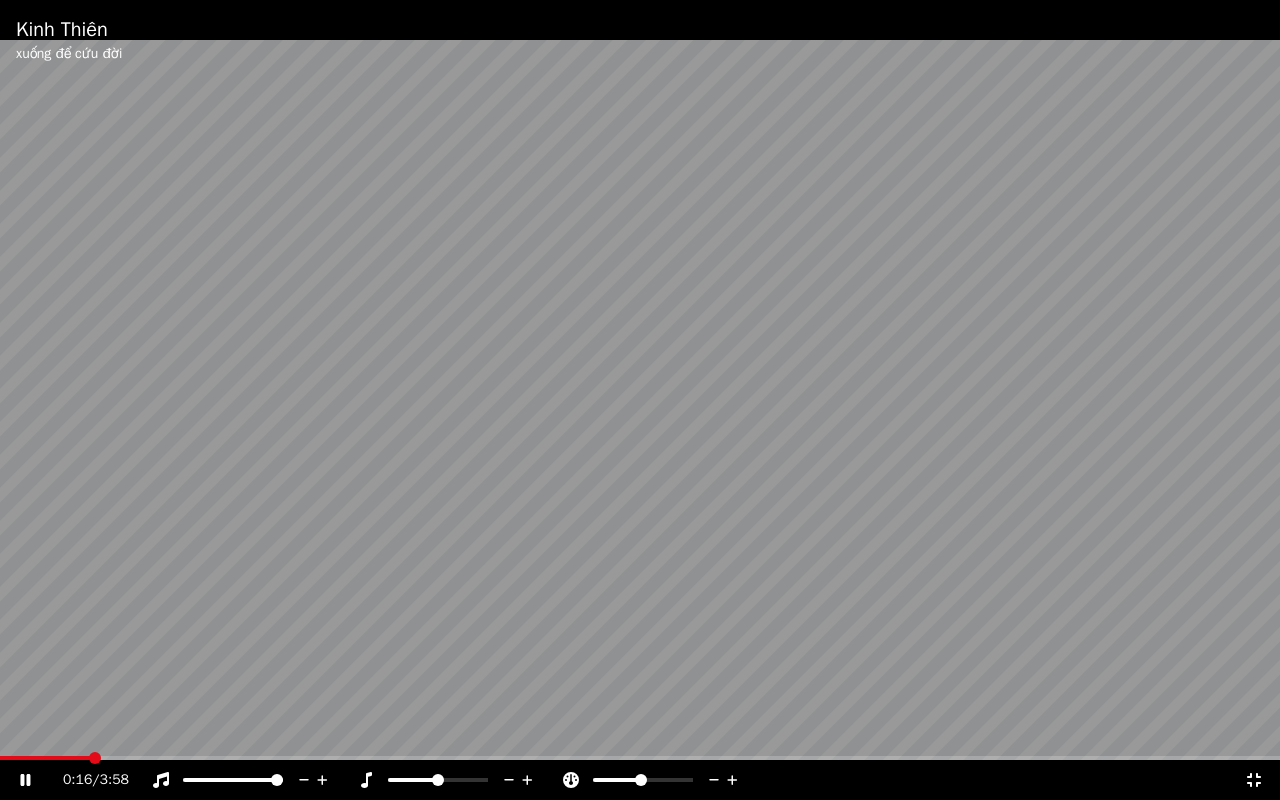 click 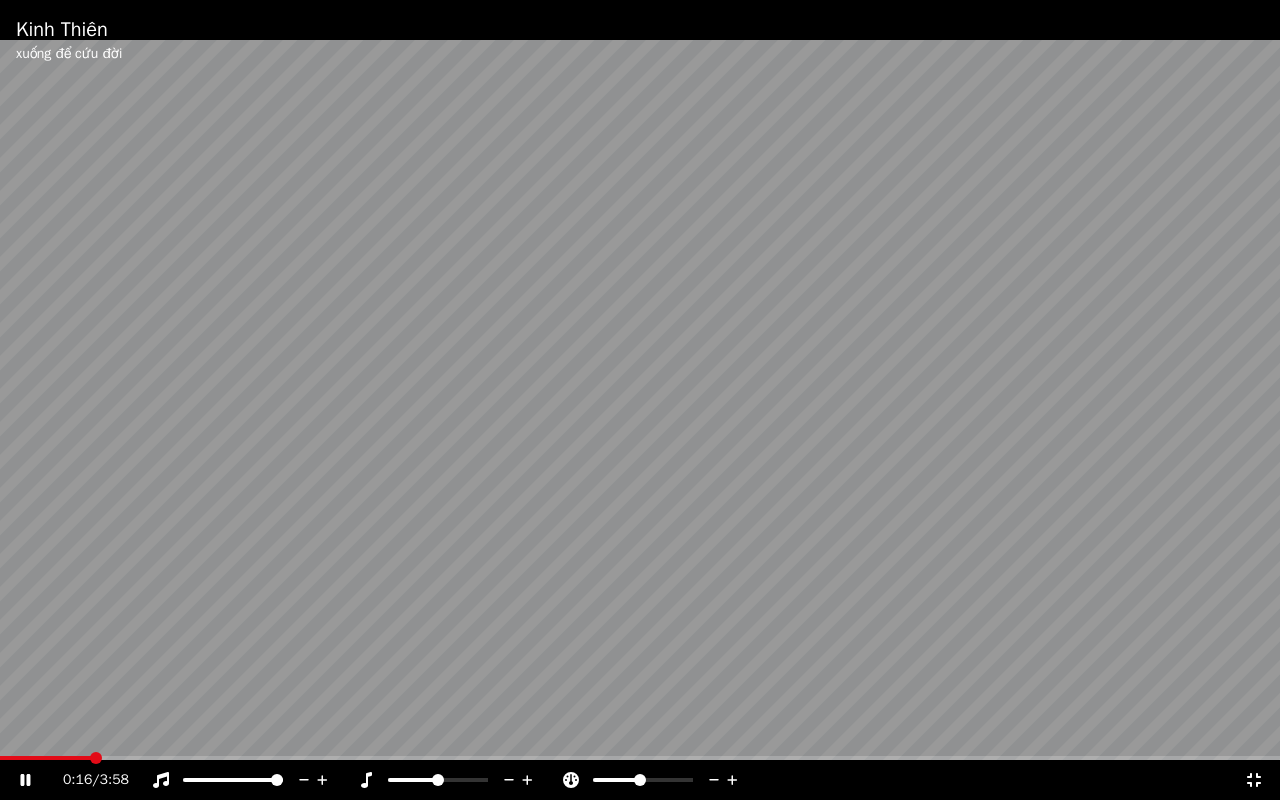 click 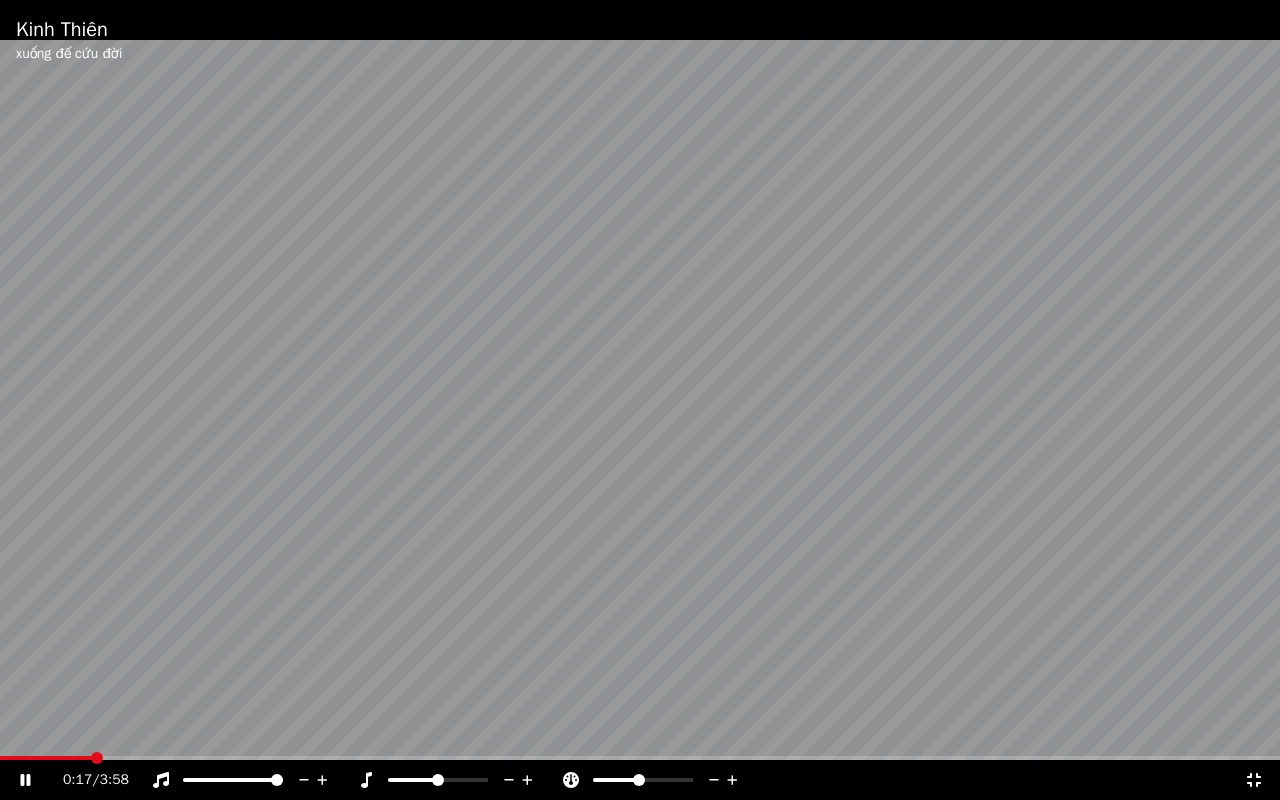 click 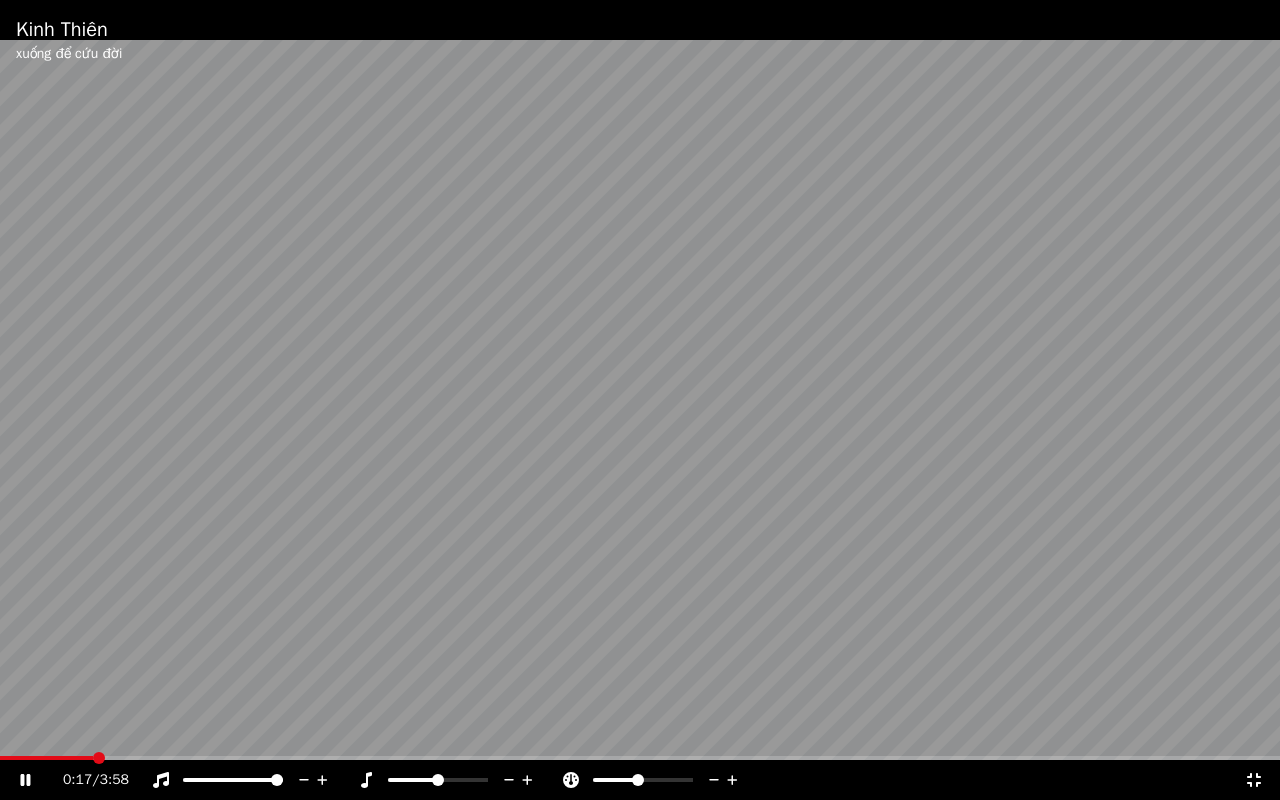 click 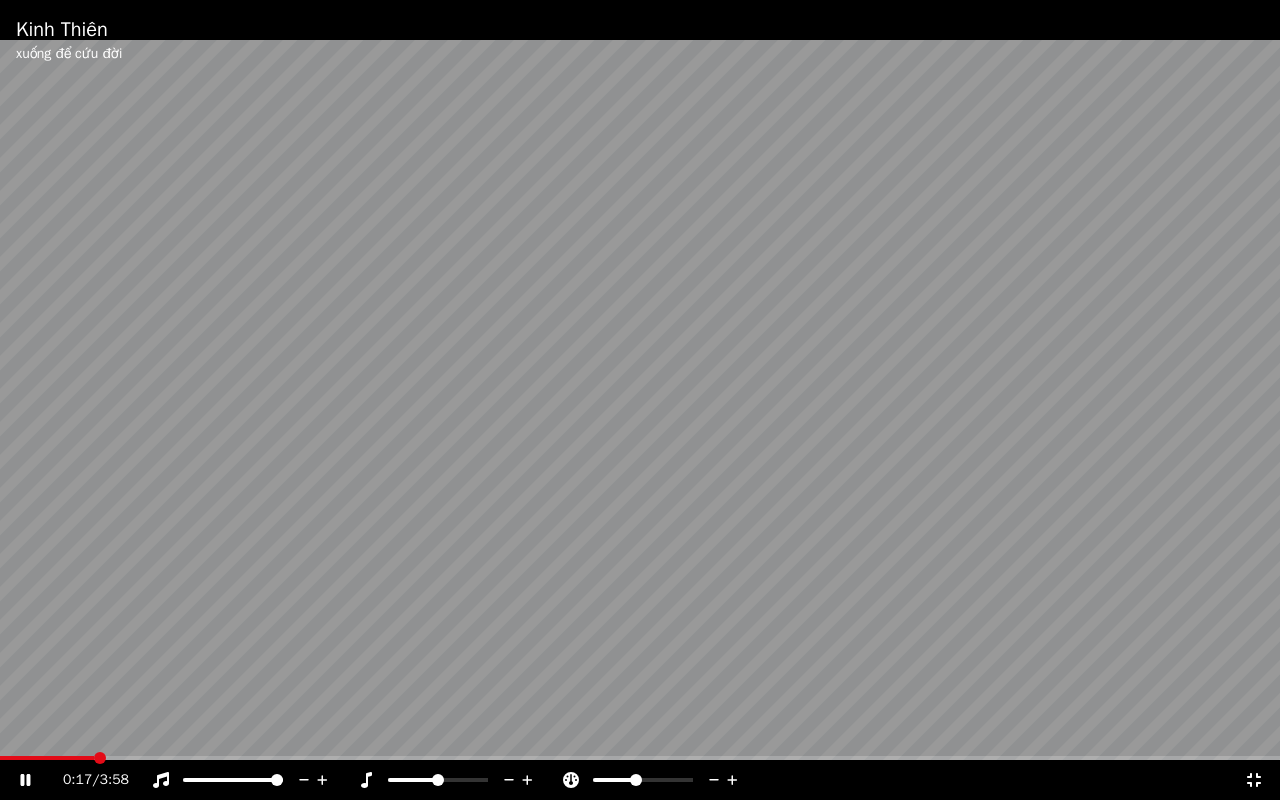 click 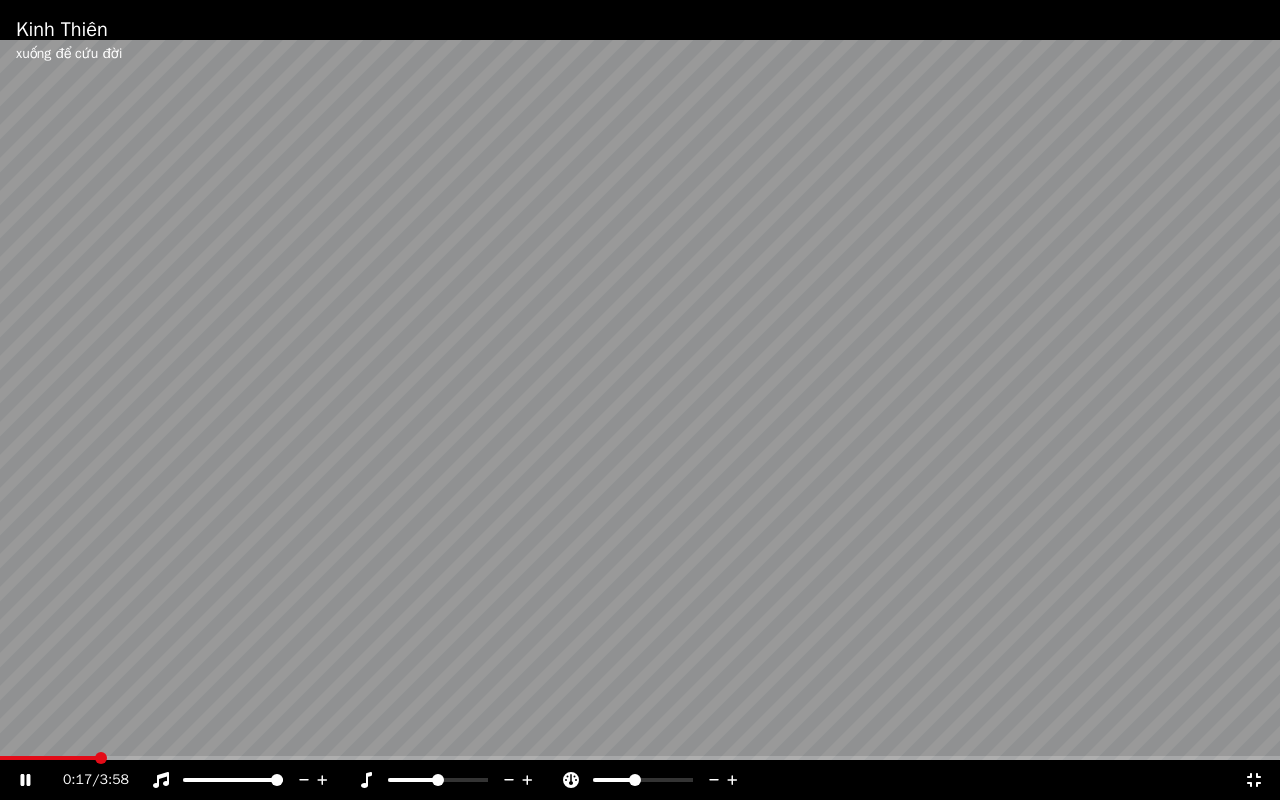 click 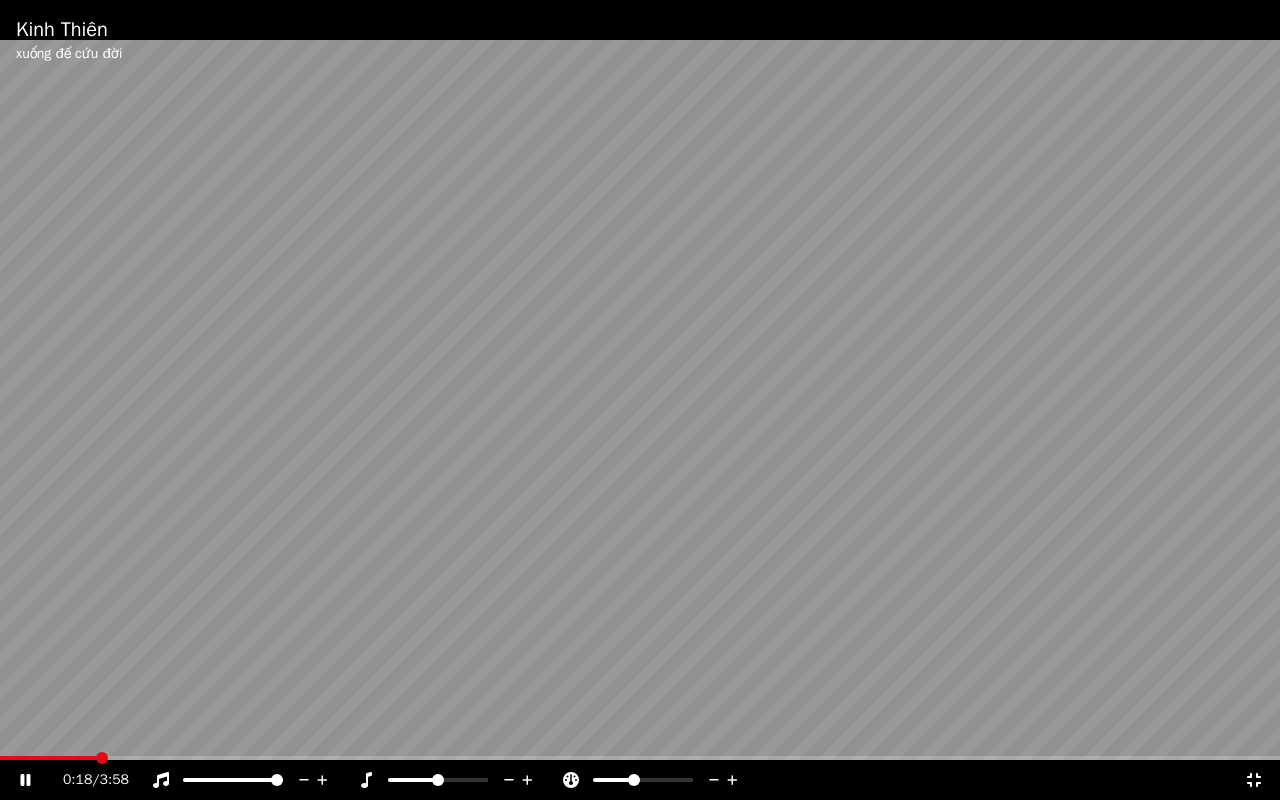 click 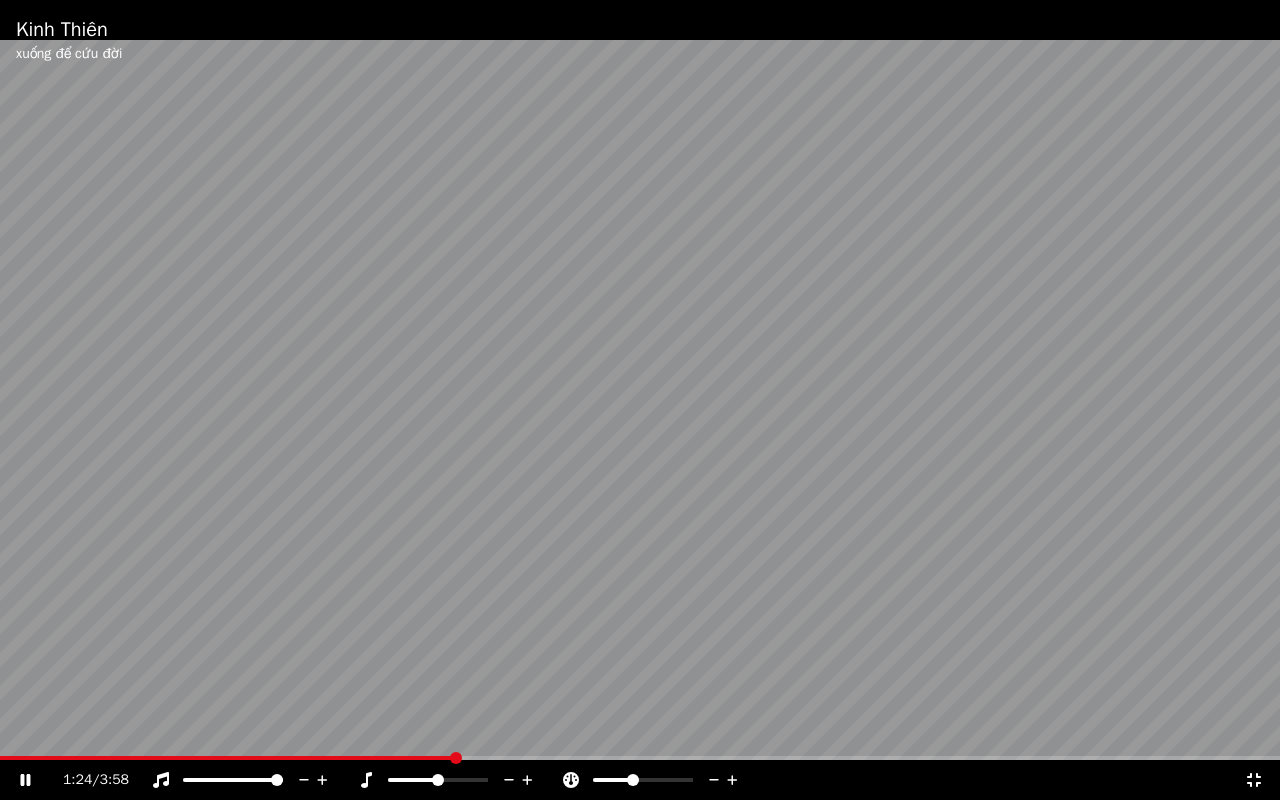 click 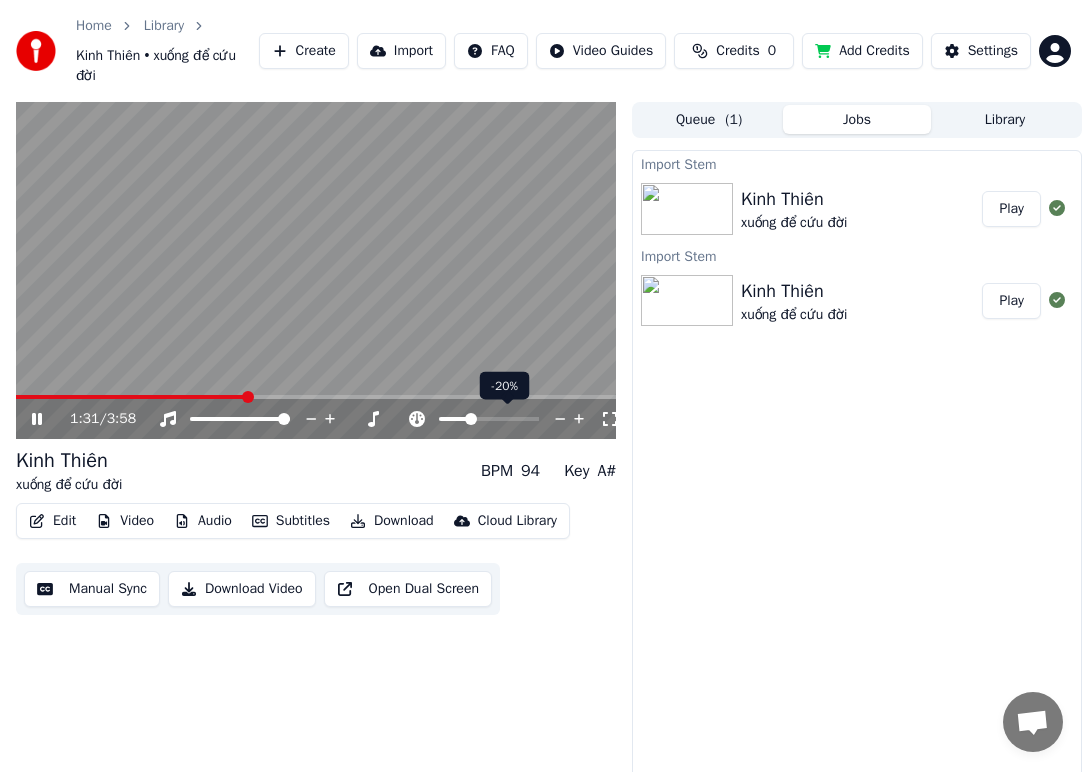 click at bounding box center [471, 419] 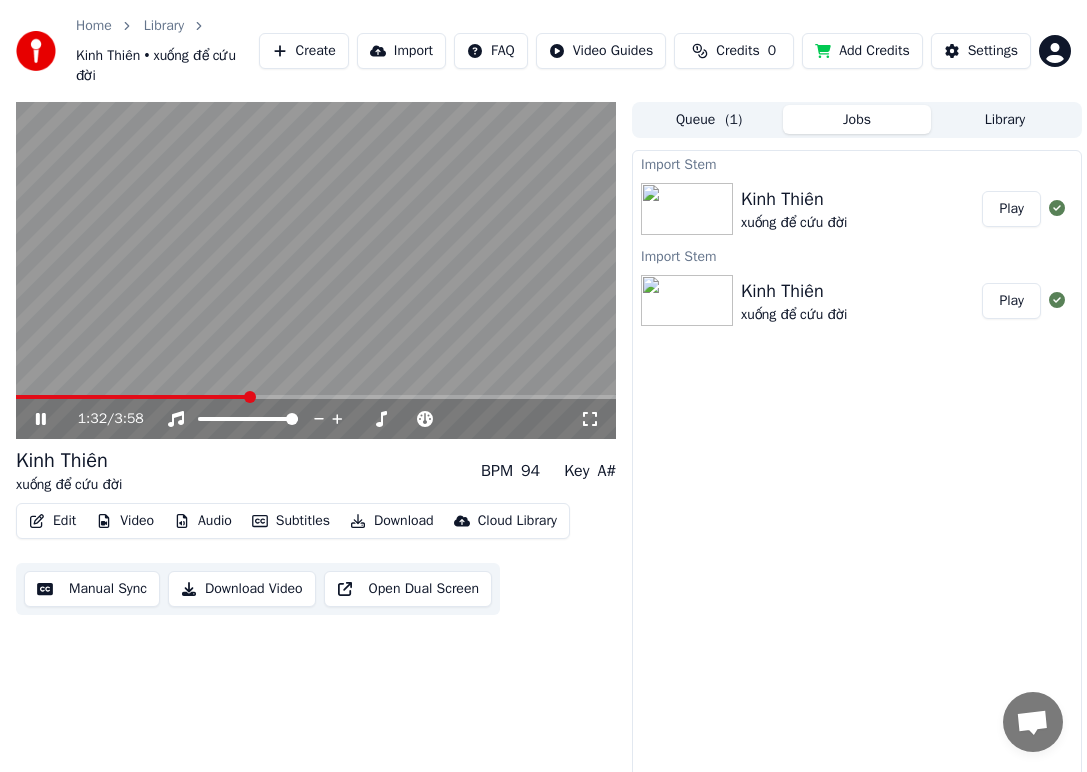 click on "Kinh Thiên xuống để cứu đời BPM 94 Key A#" at bounding box center (316, 471) 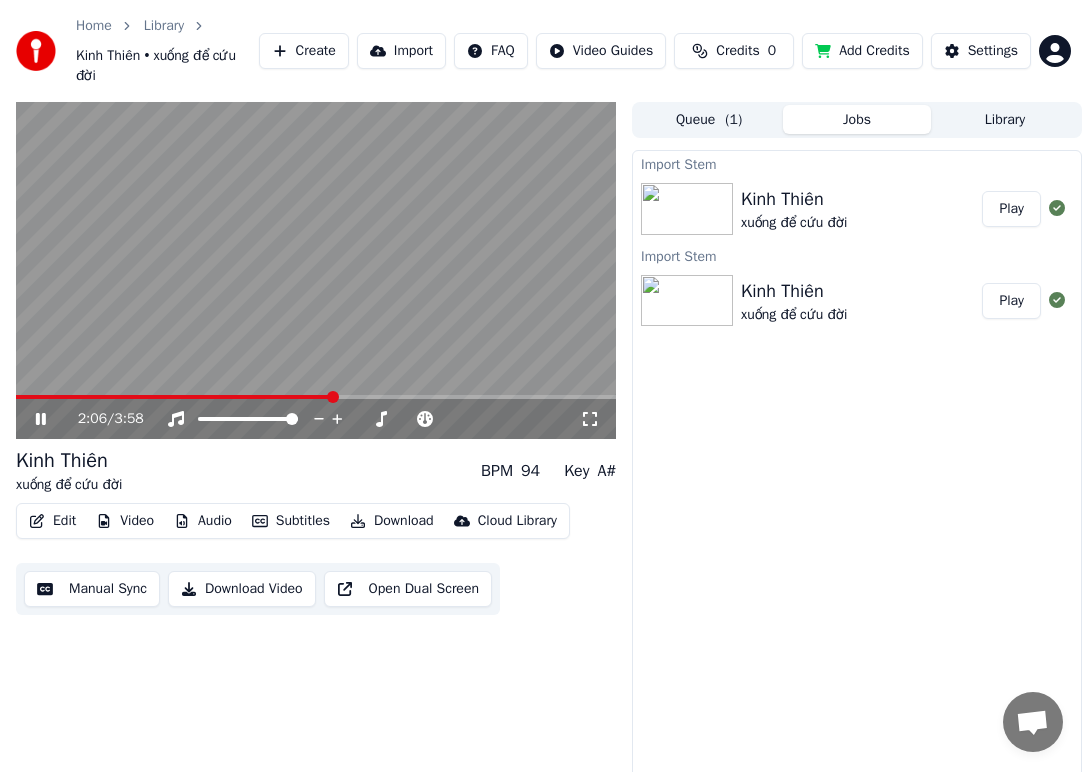 click 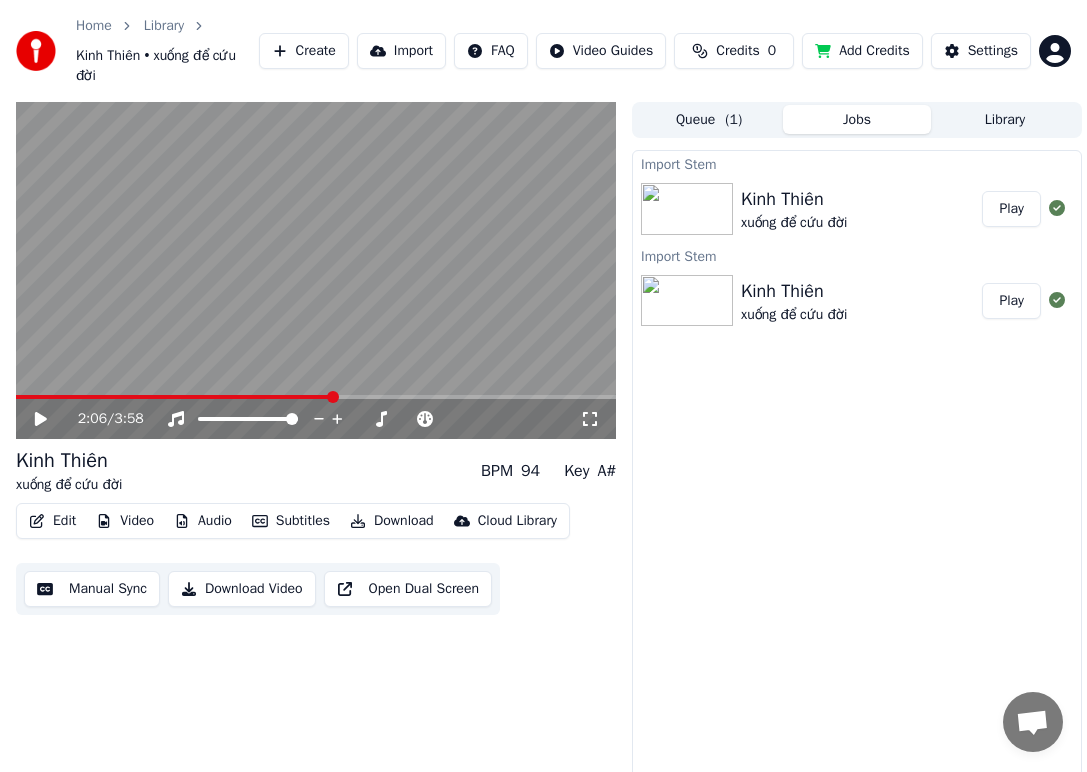 click on "Download" at bounding box center (392, 521) 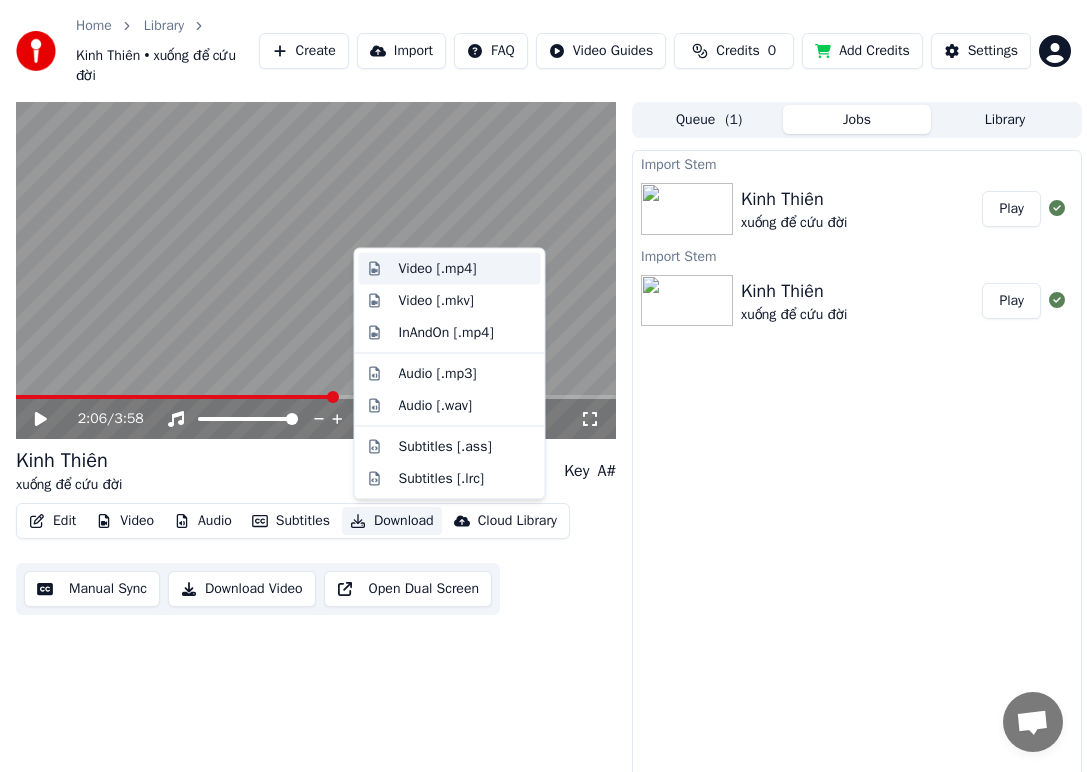 click on "Video [.mp4]" at bounding box center [466, 269] 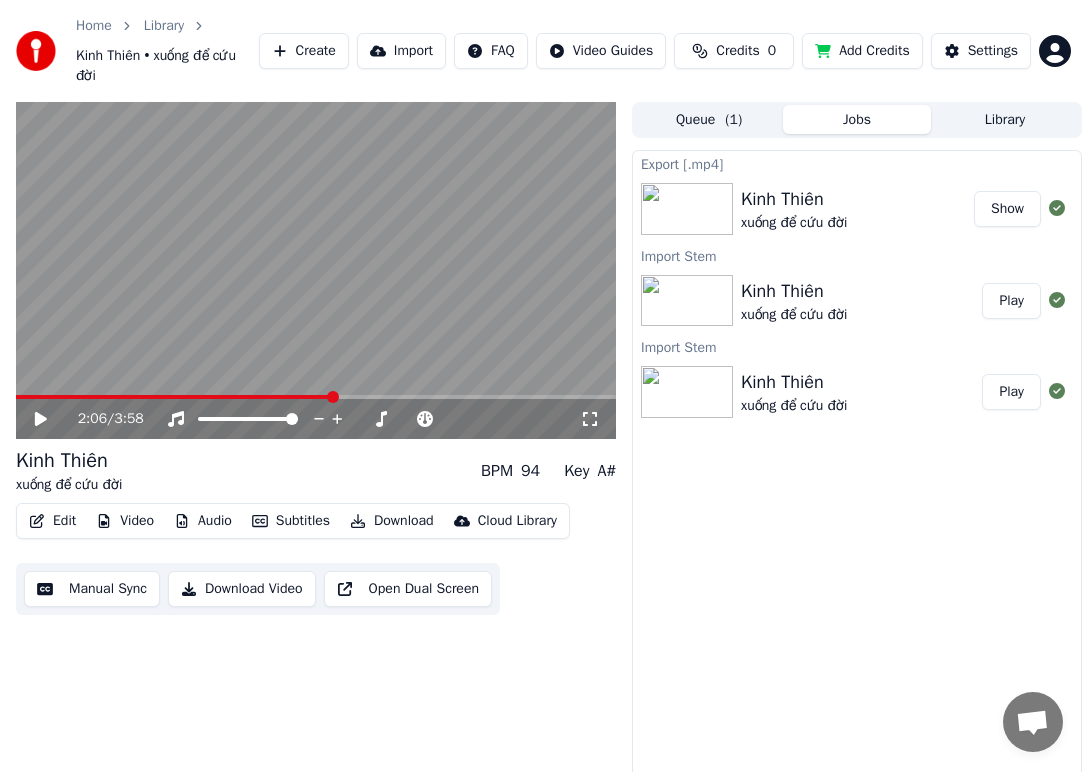 click on "Show" at bounding box center [1007, 209] 